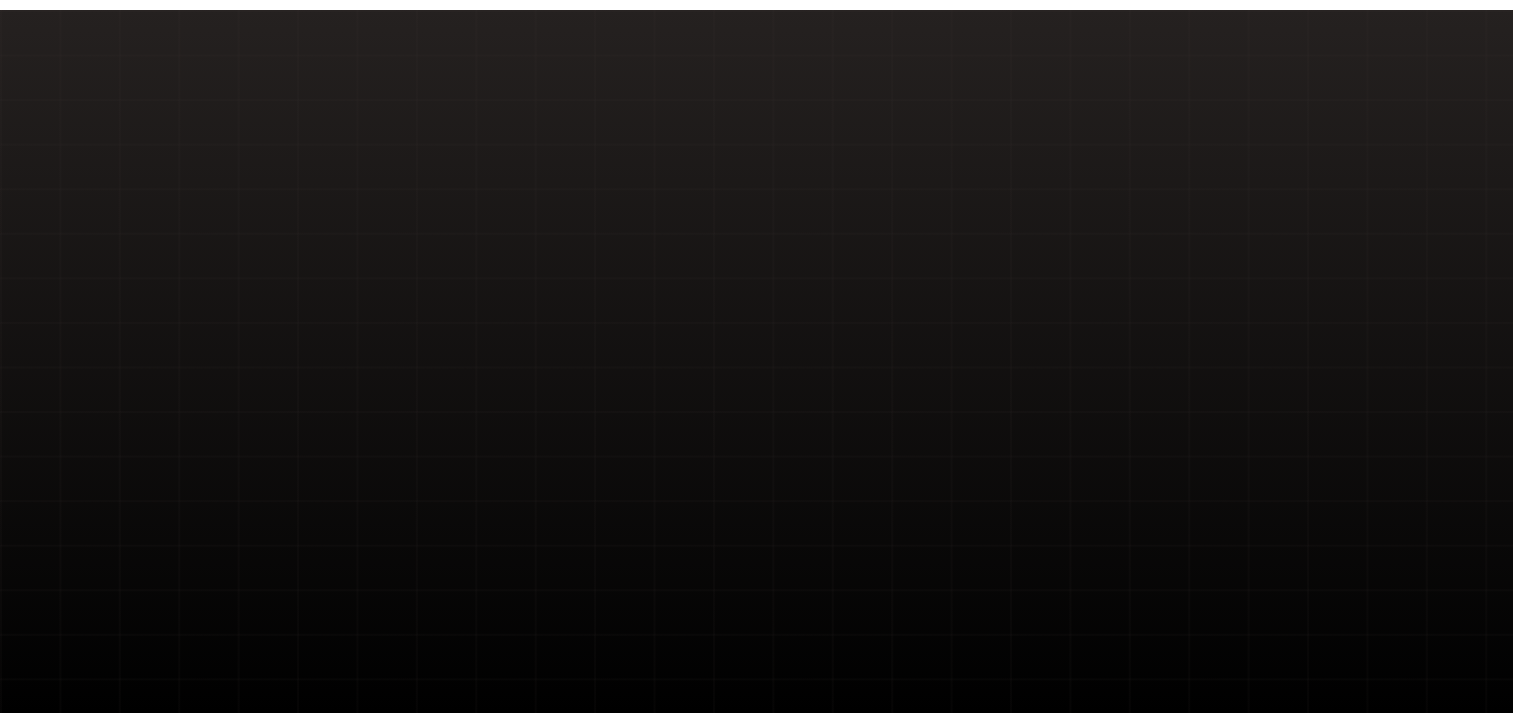 scroll, scrollTop: 0, scrollLeft: 0, axis: both 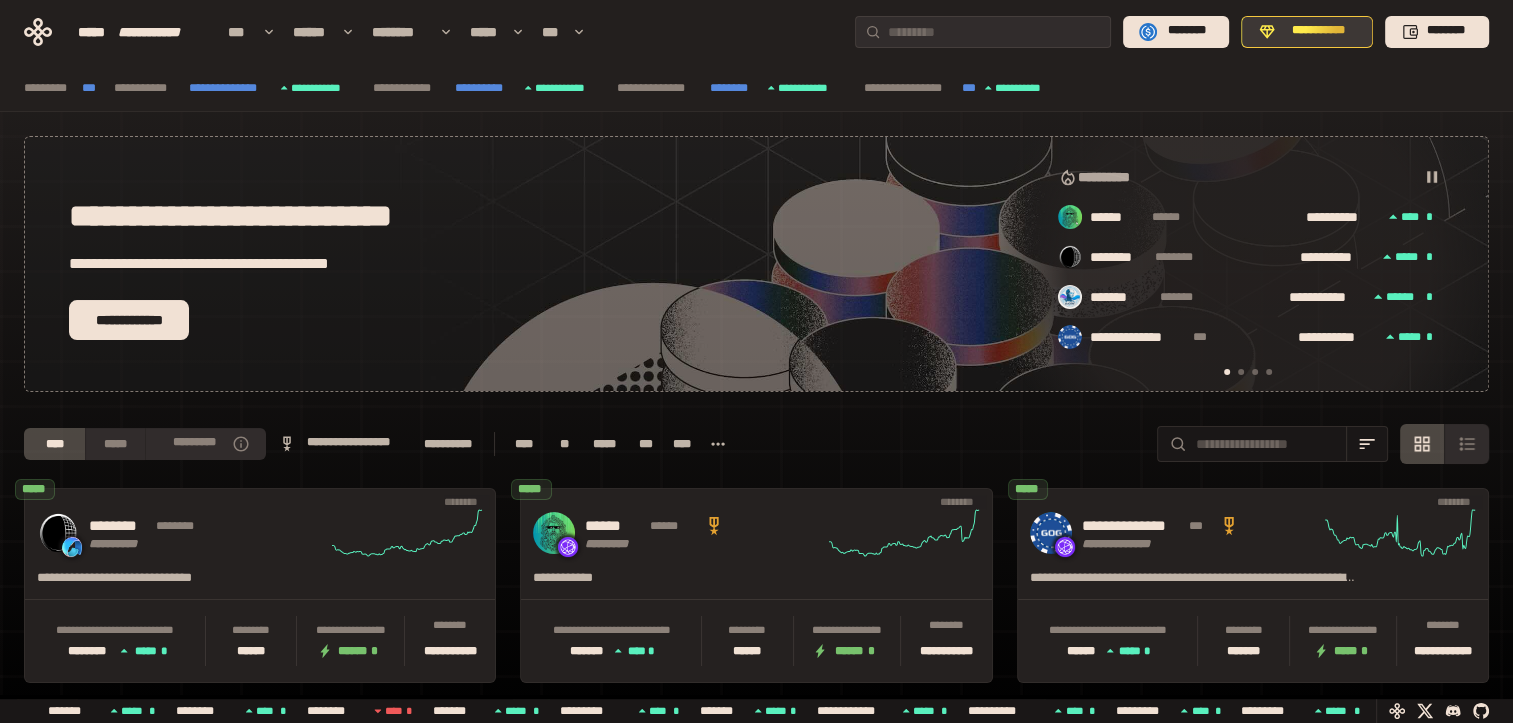 click on "**********" at bounding box center (1307, 32) 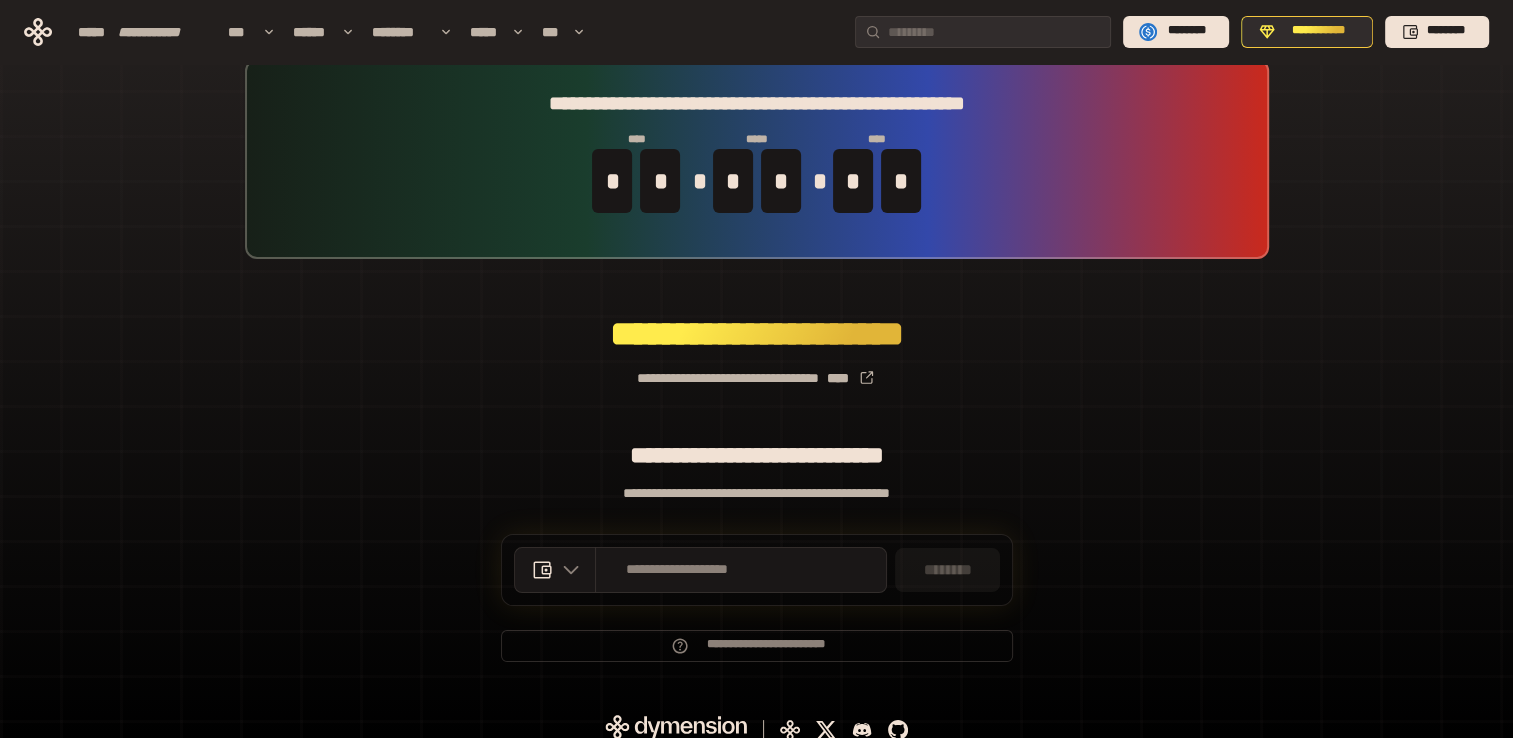 scroll, scrollTop: 44, scrollLeft: 0, axis: vertical 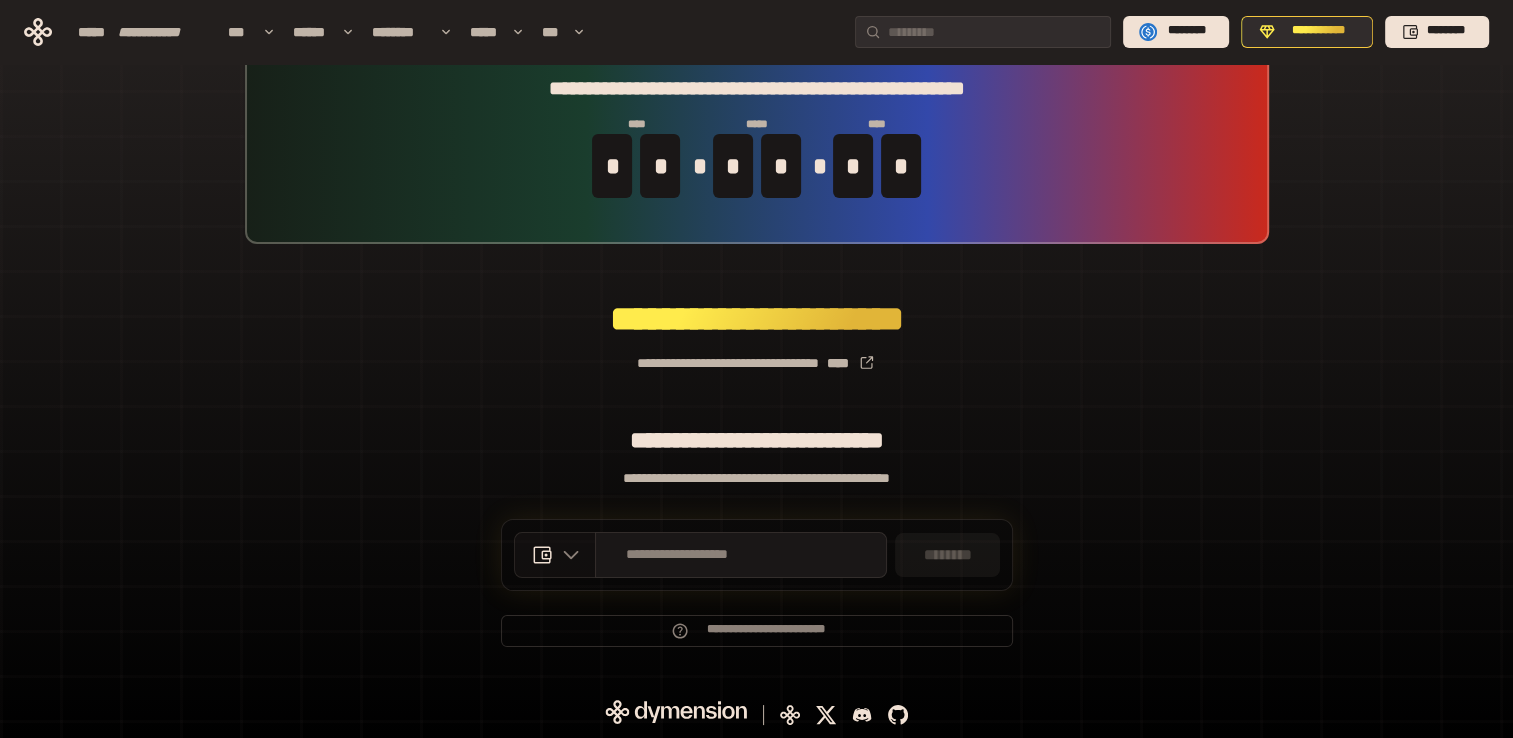 click at bounding box center [555, 555] 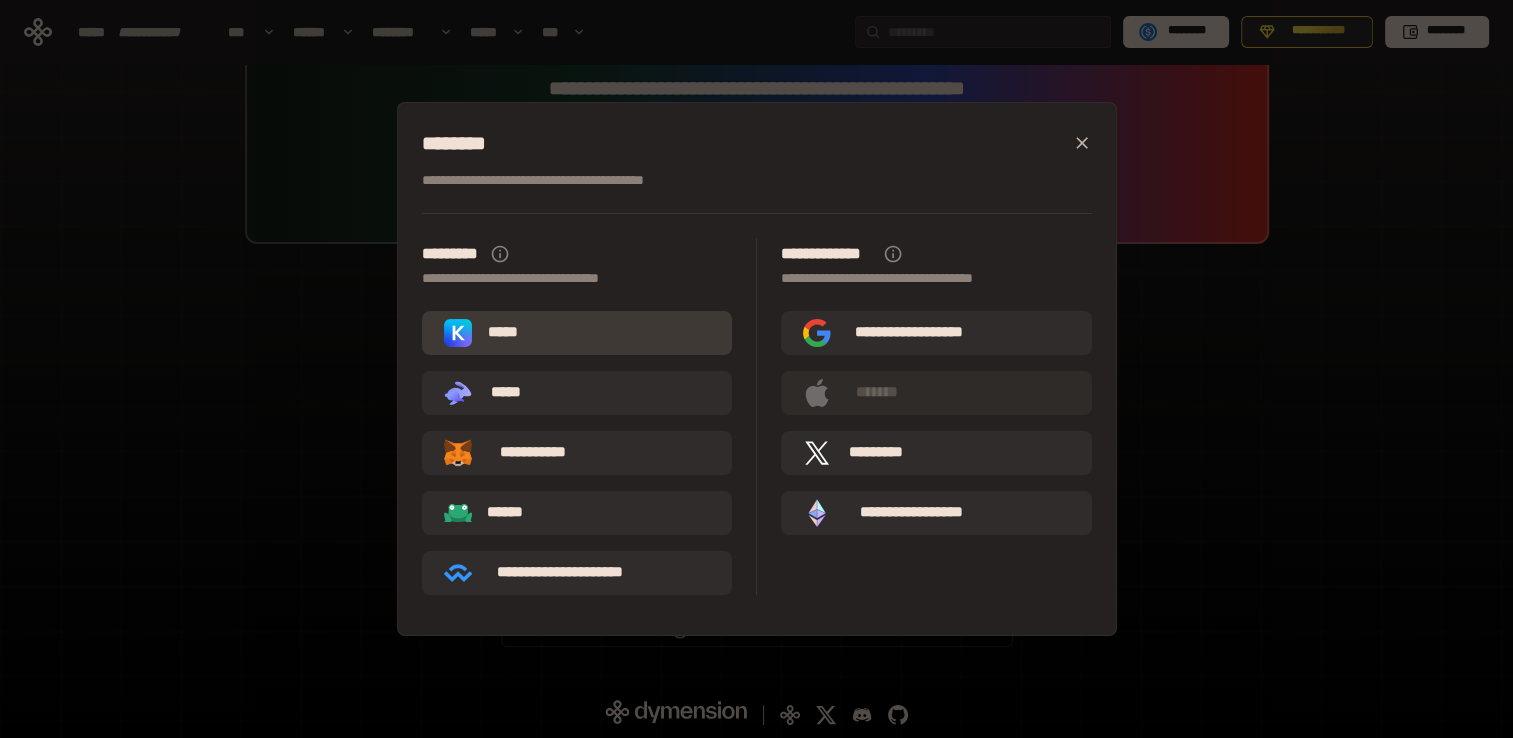 click on "*****" at bounding box center (503, 333) 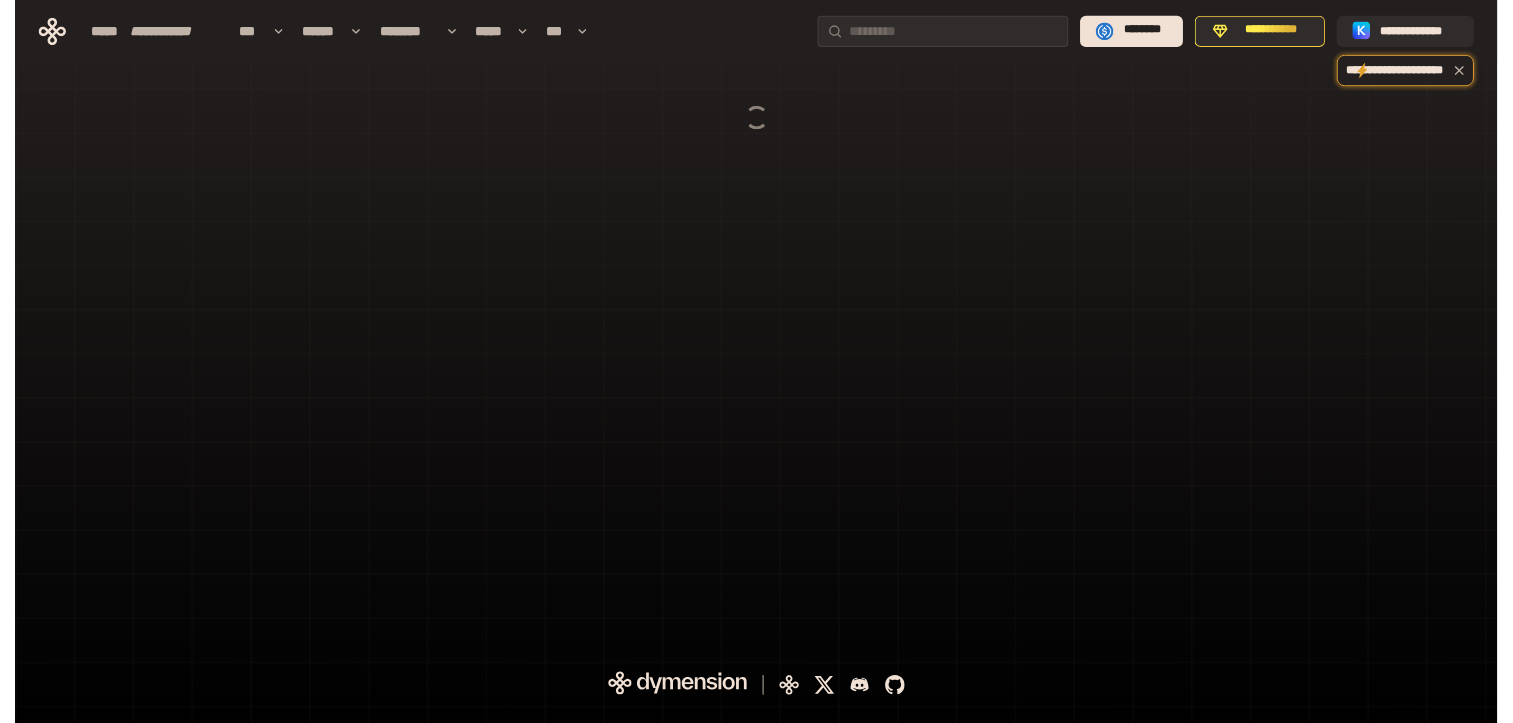 scroll, scrollTop: 0, scrollLeft: 0, axis: both 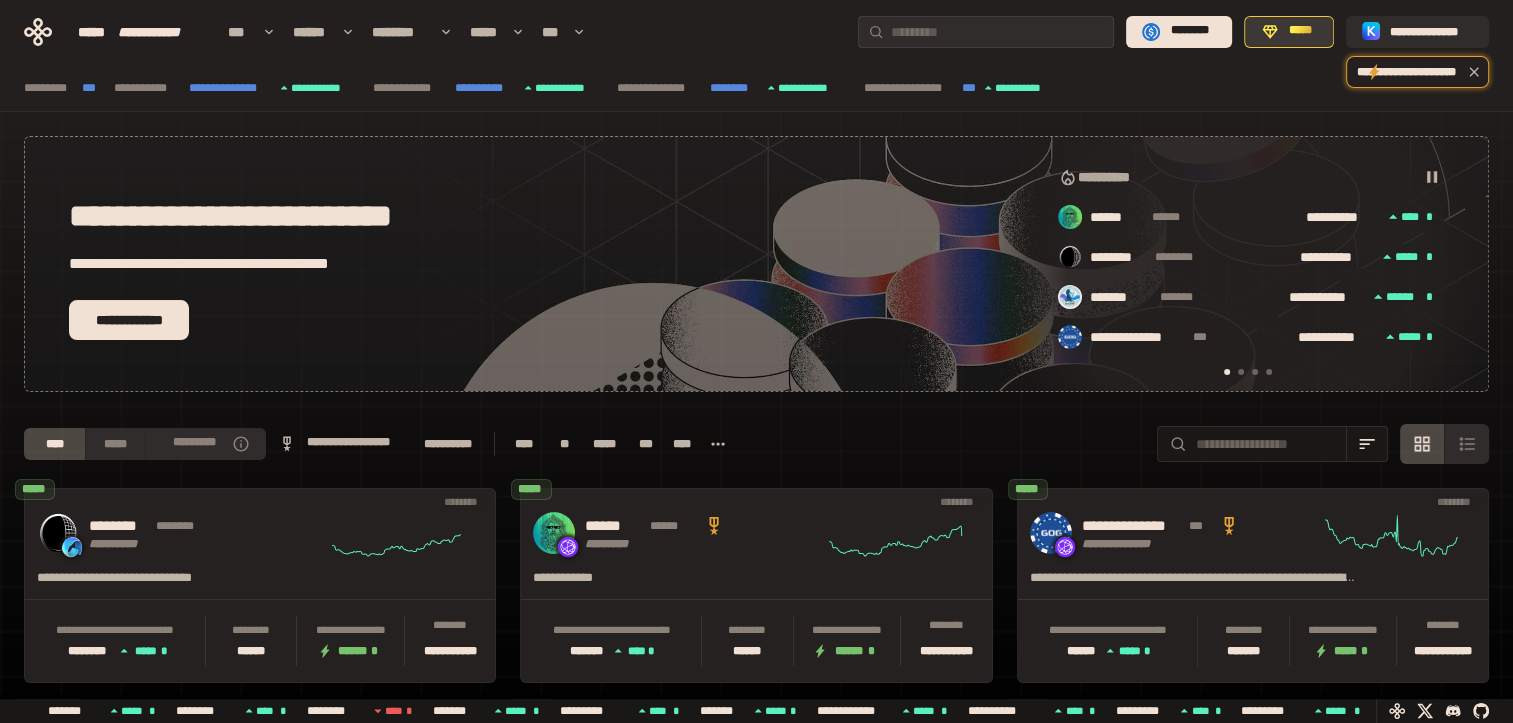 click on "*****" at bounding box center [1300, 31] 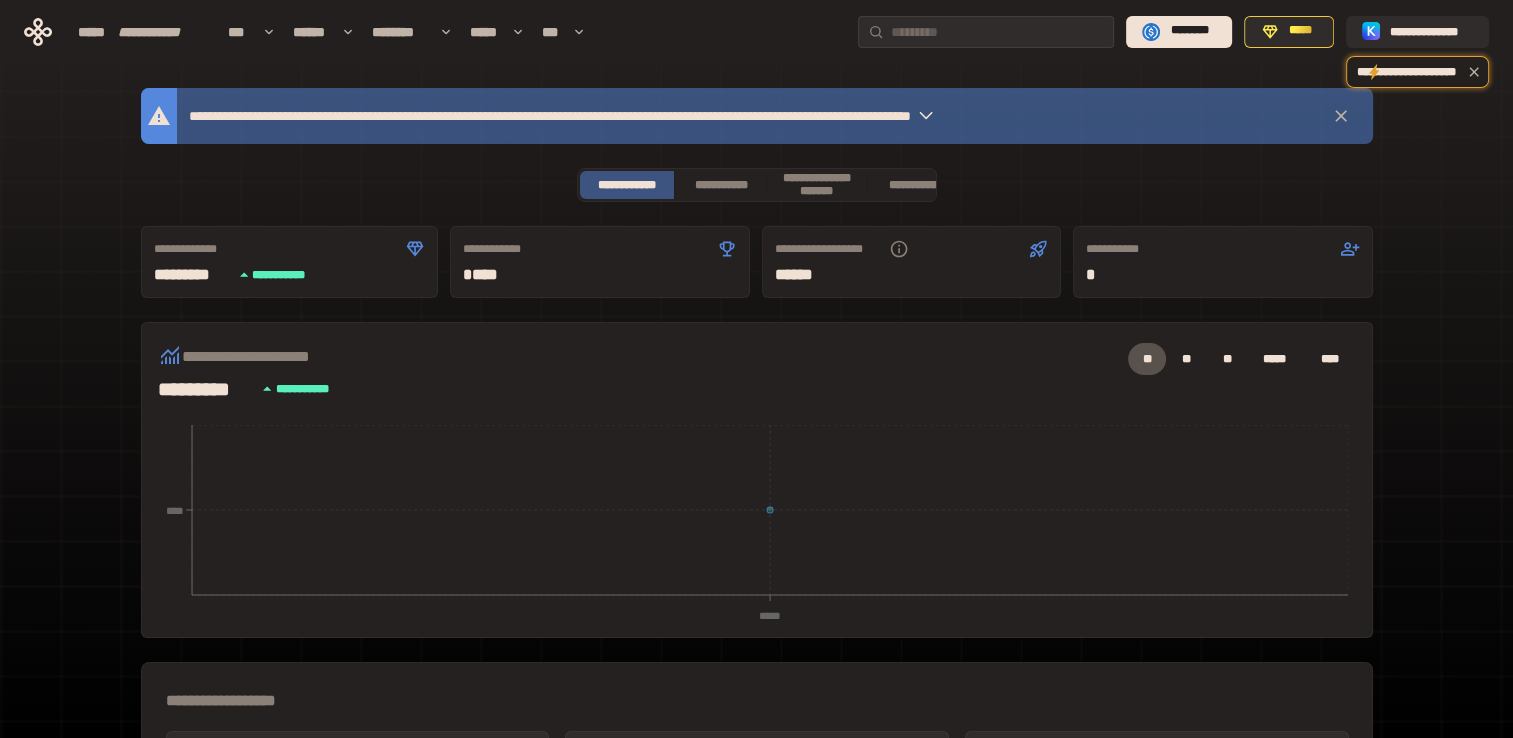 click 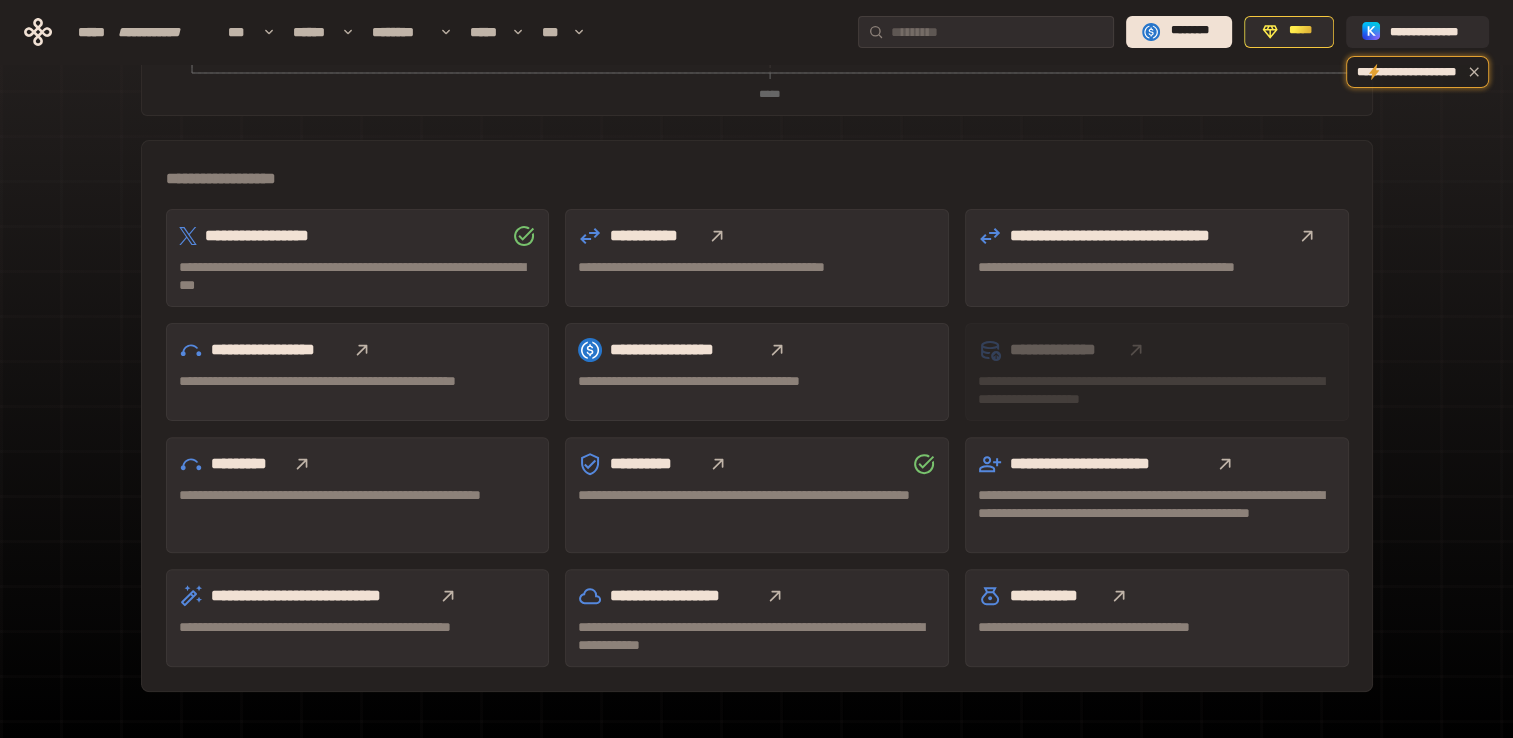 scroll, scrollTop: 580, scrollLeft: 0, axis: vertical 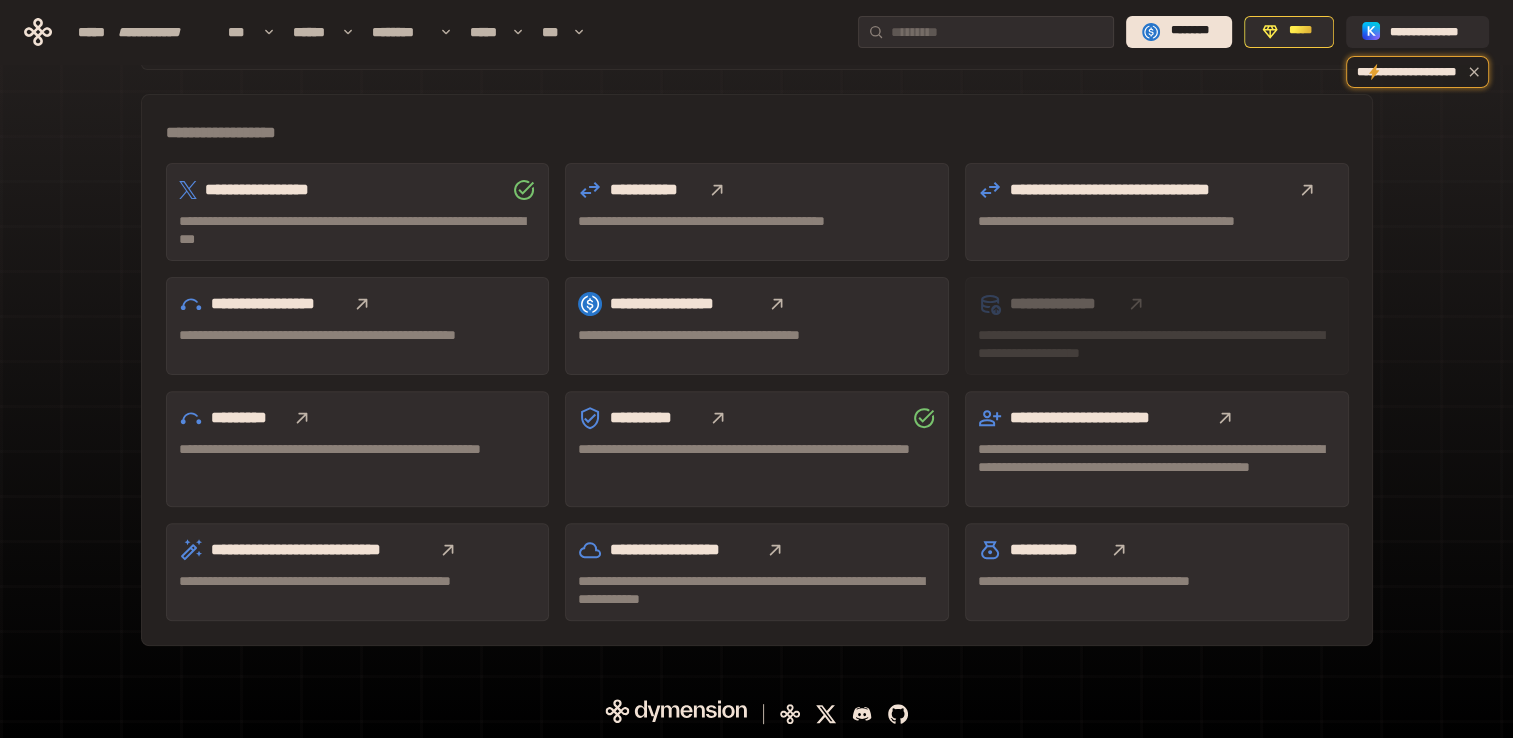 click 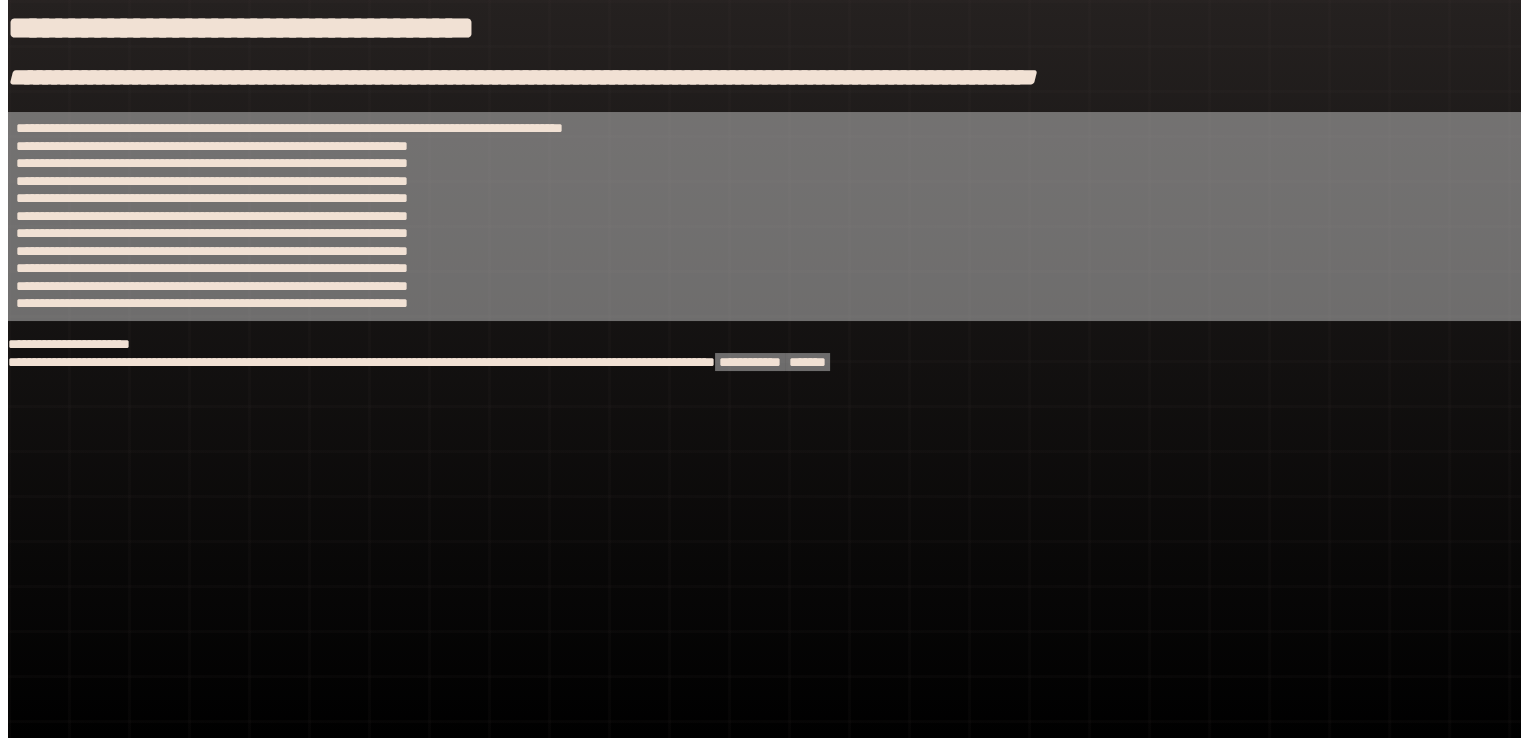 scroll, scrollTop: 0, scrollLeft: 0, axis: both 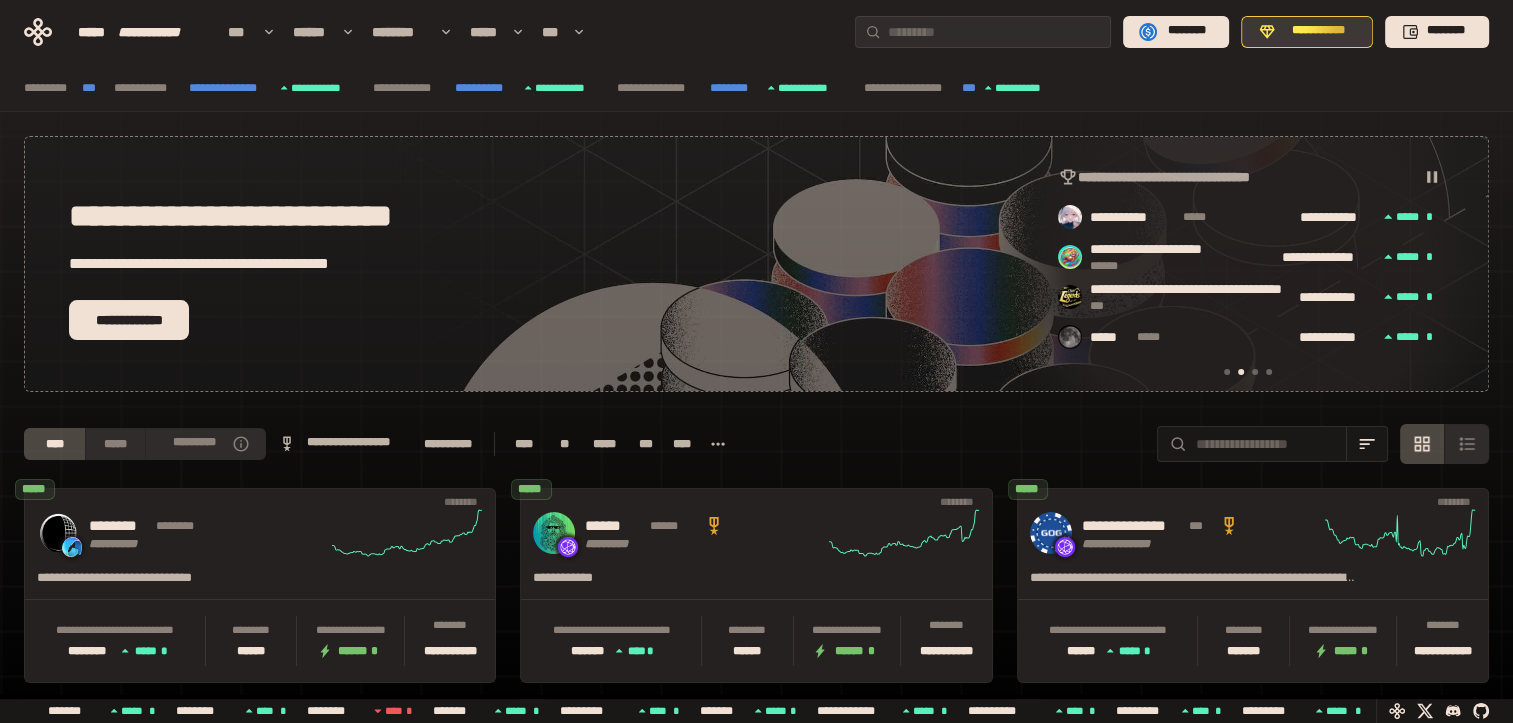 click on "**********" at bounding box center [1318, 31] 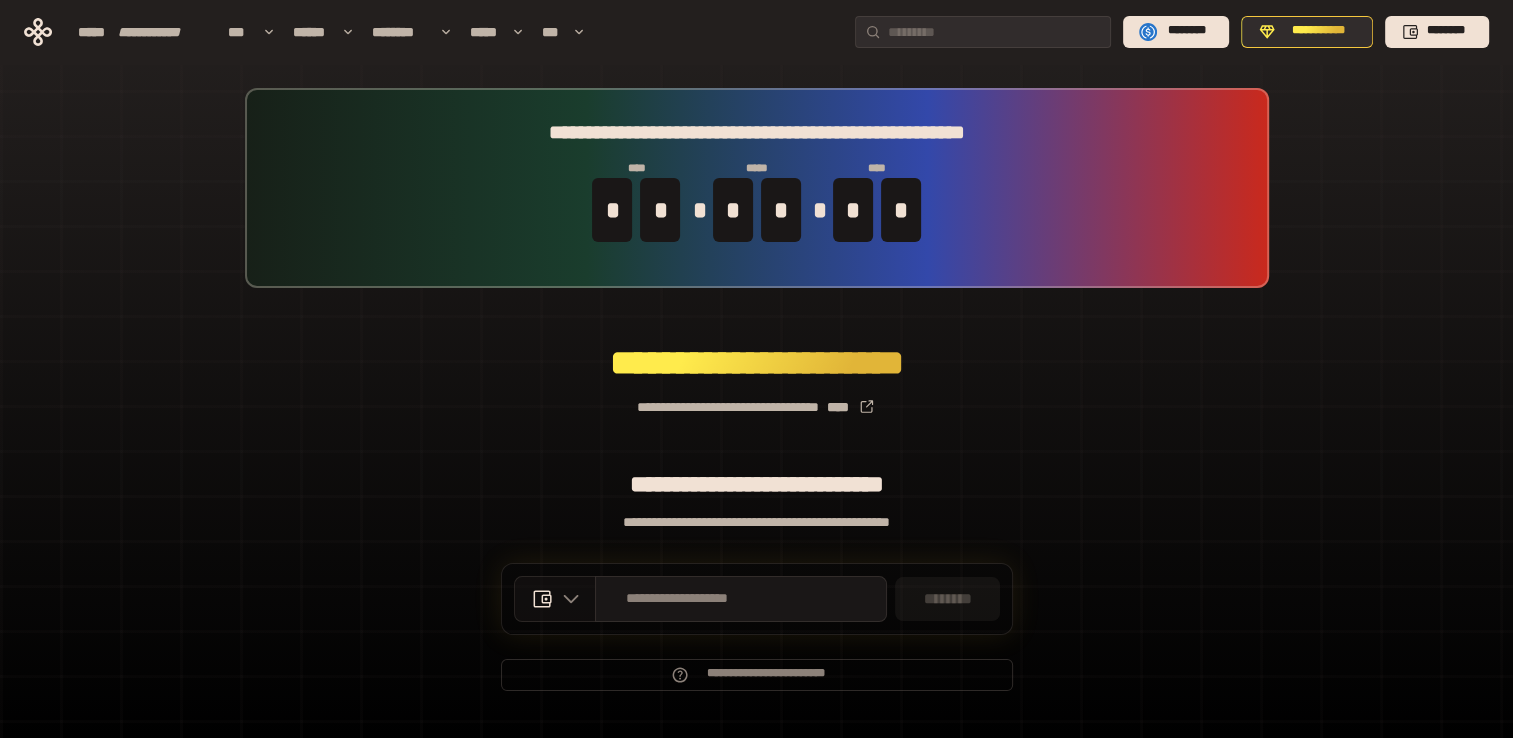 click 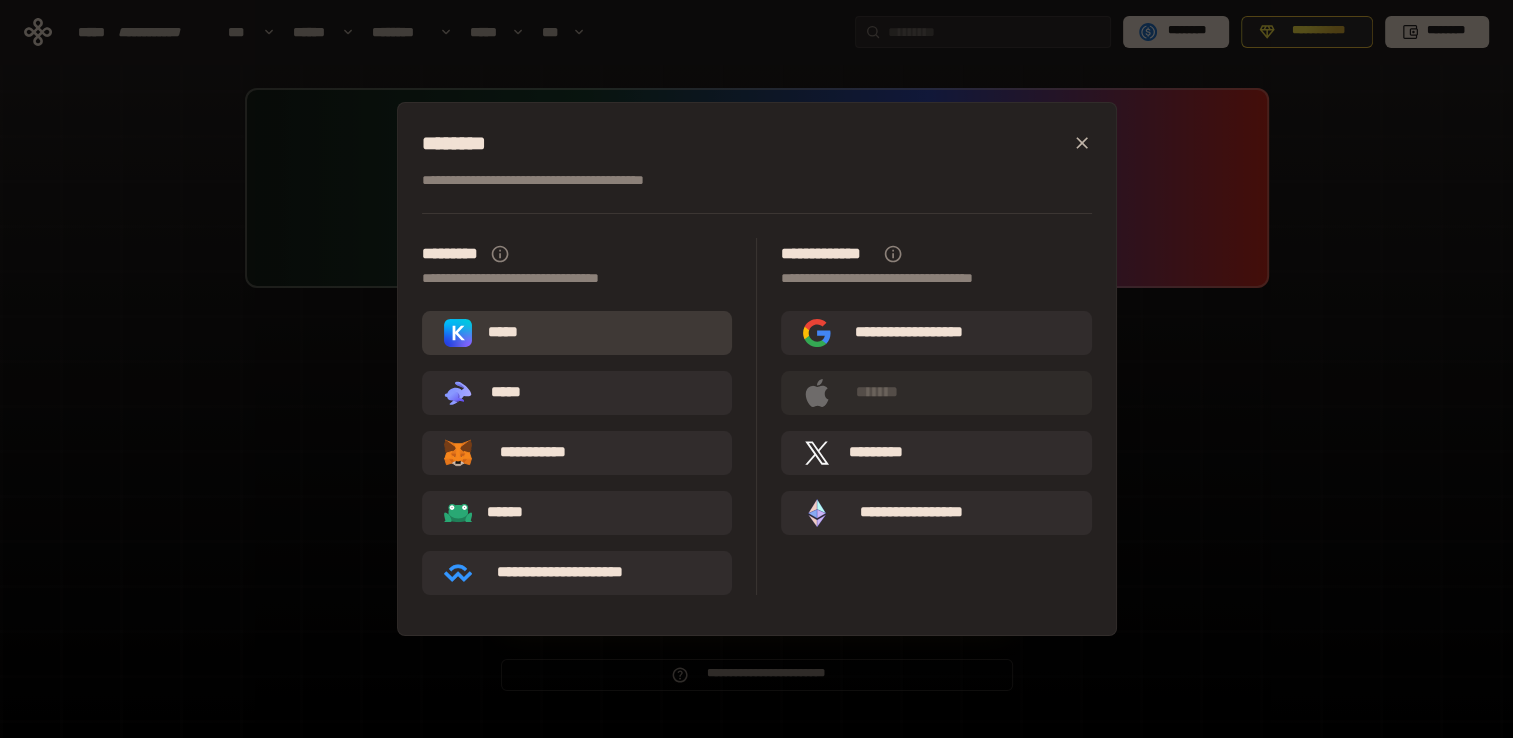 click on "*****" at bounding box center (503, 333) 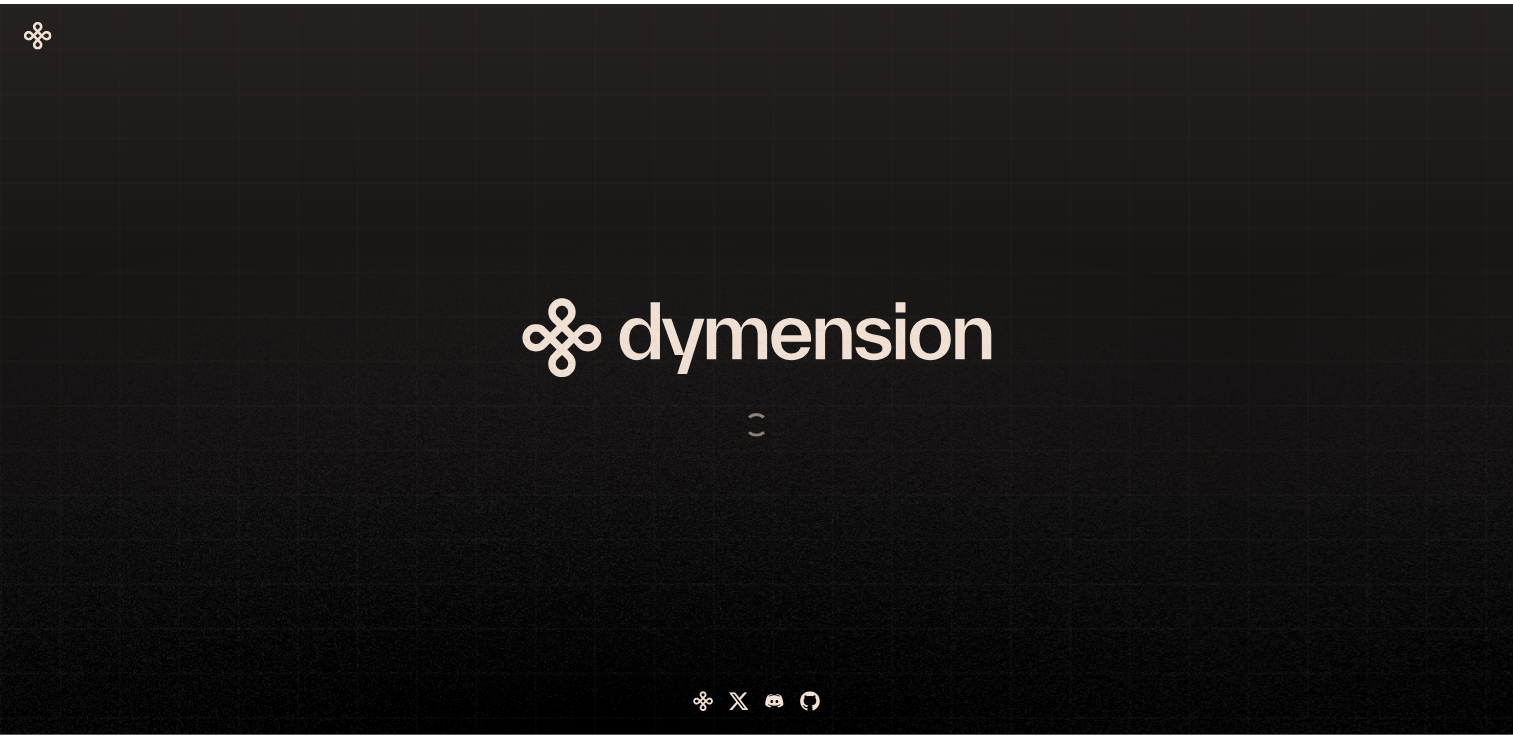 scroll, scrollTop: 0, scrollLeft: 0, axis: both 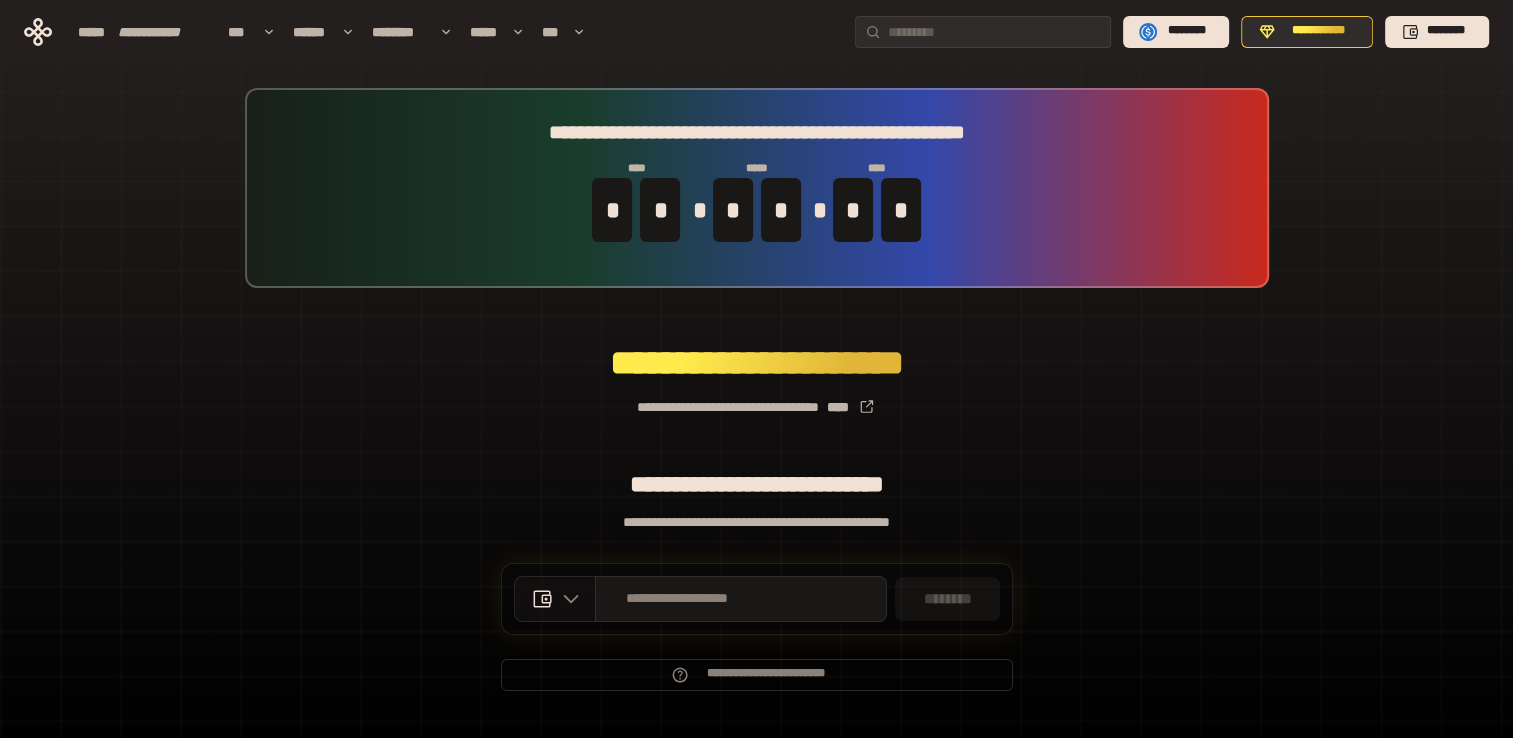 click at bounding box center (555, 599) 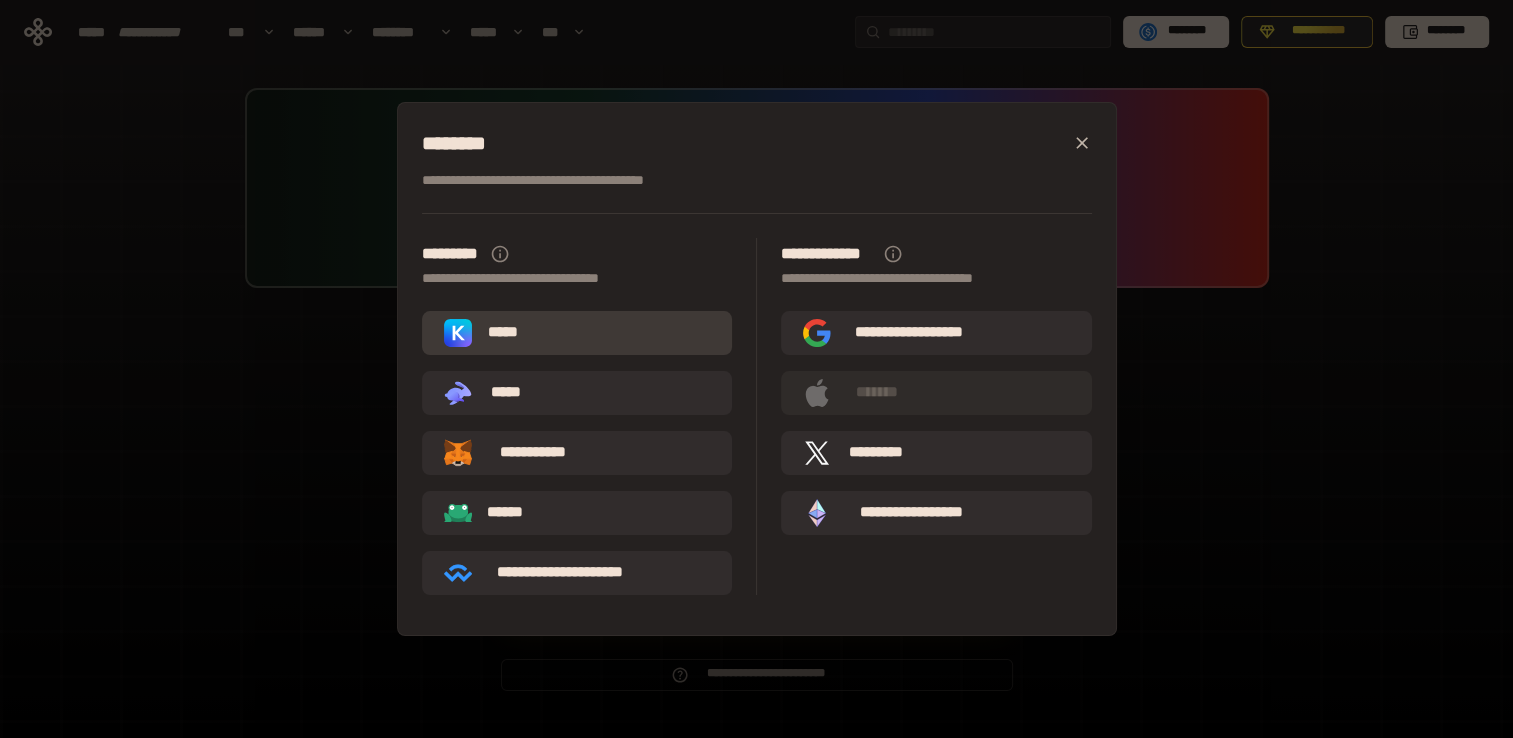 click on "*****" at bounding box center [577, 333] 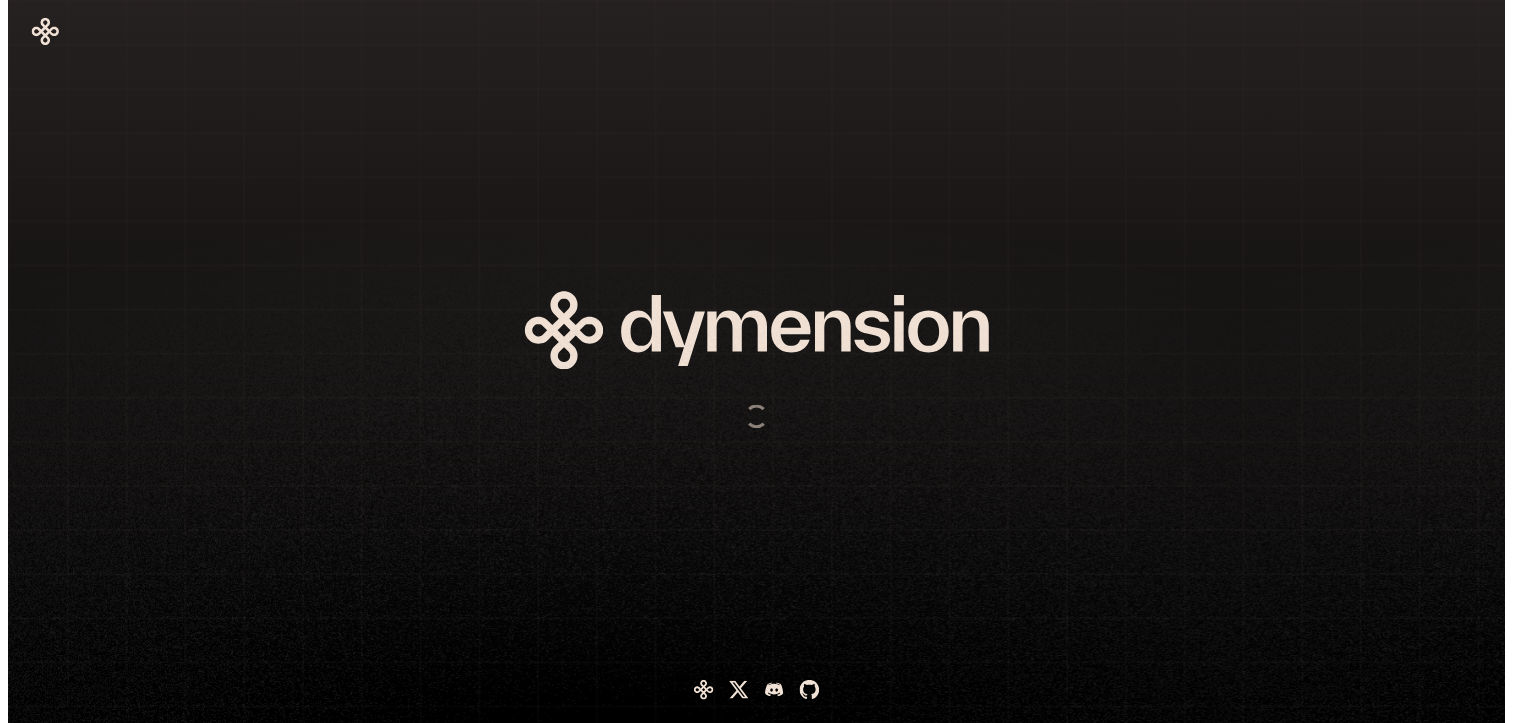 scroll, scrollTop: 0, scrollLeft: 0, axis: both 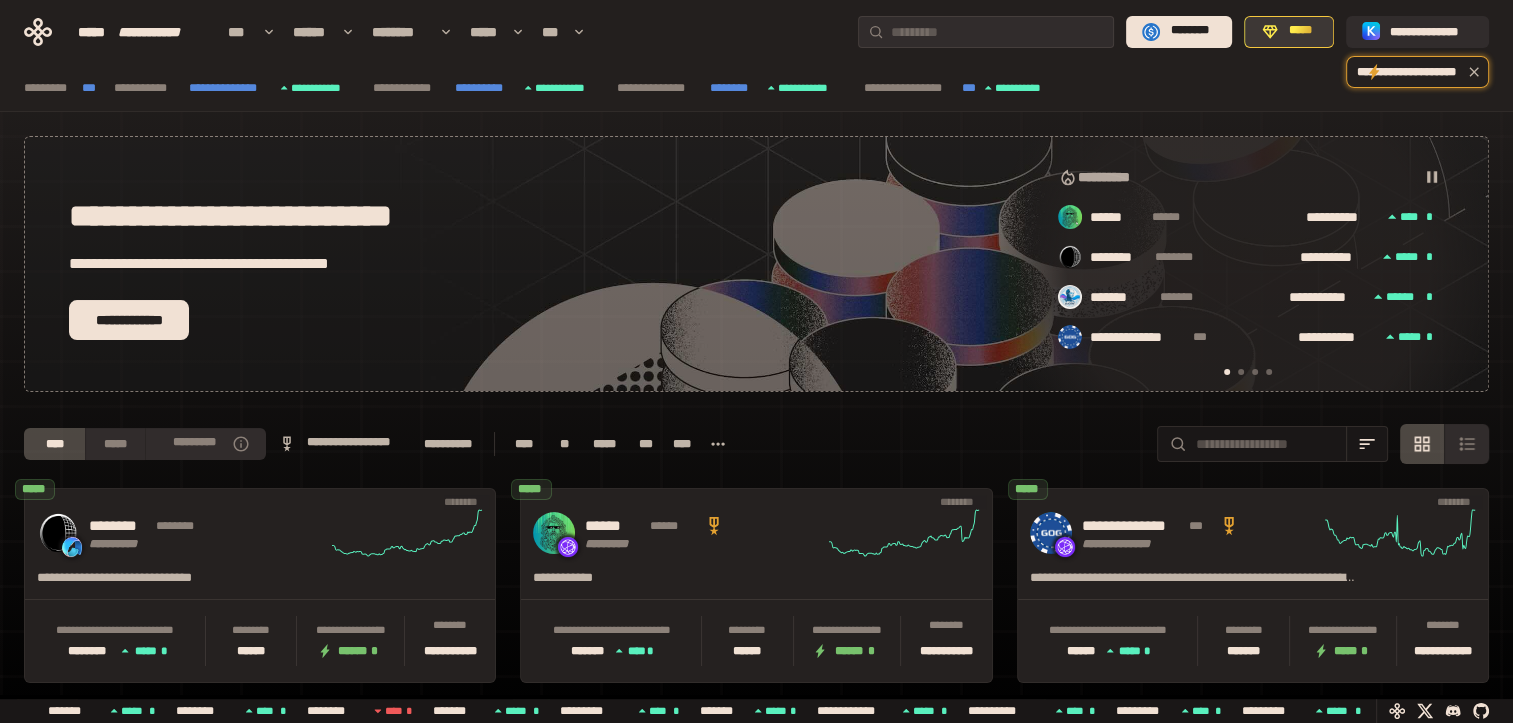 click on "*****" at bounding box center [1289, 32] 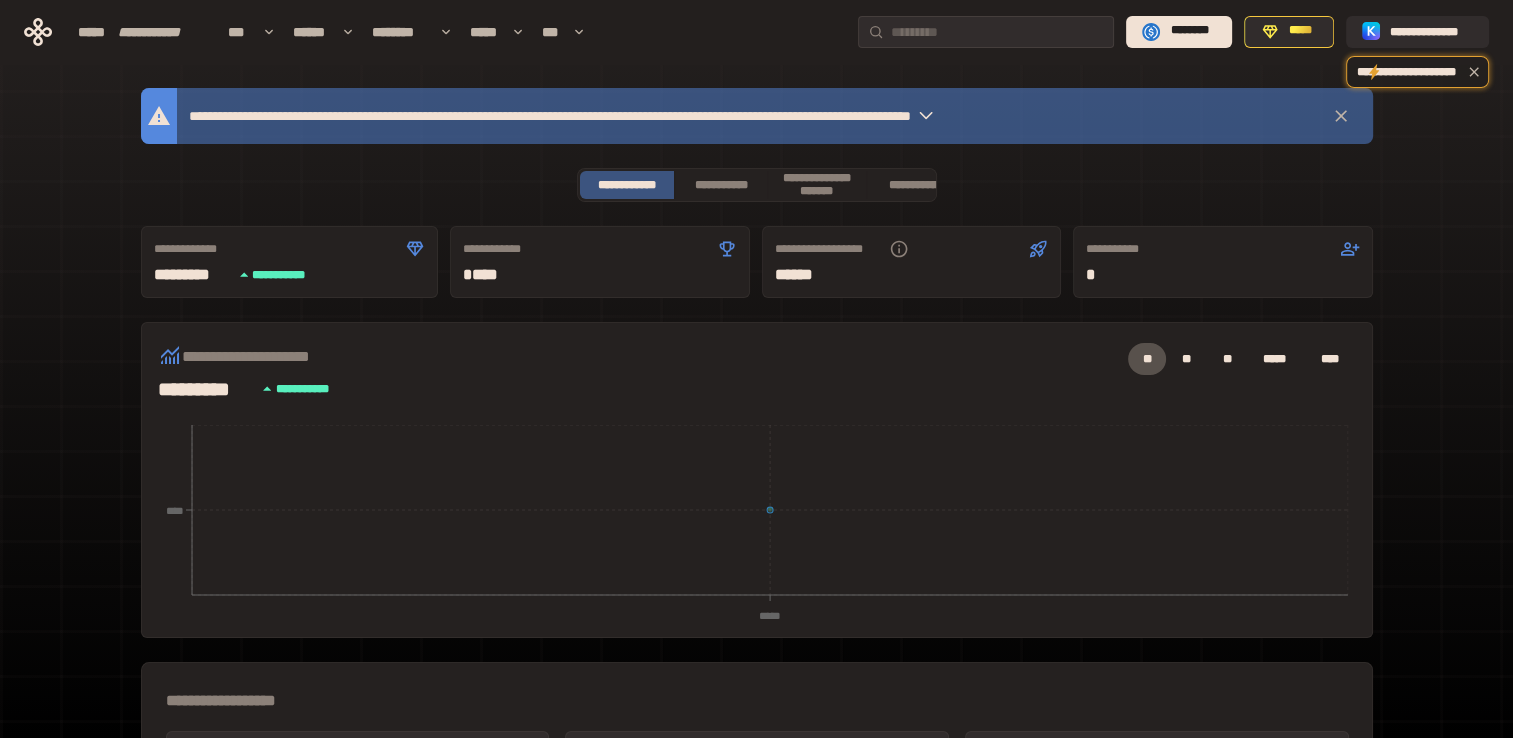 click 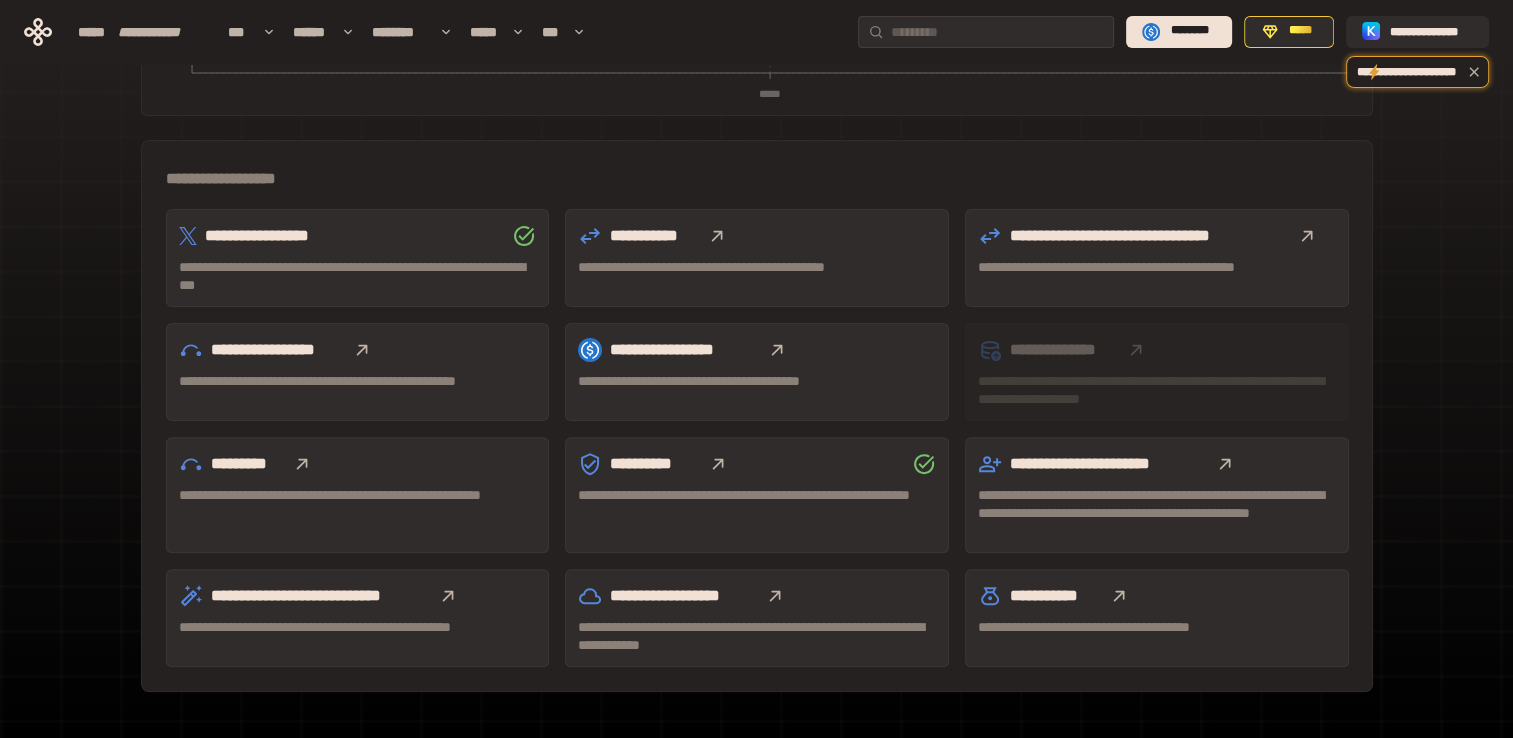 scroll, scrollTop: 580, scrollLeft: 0, axis: vertical 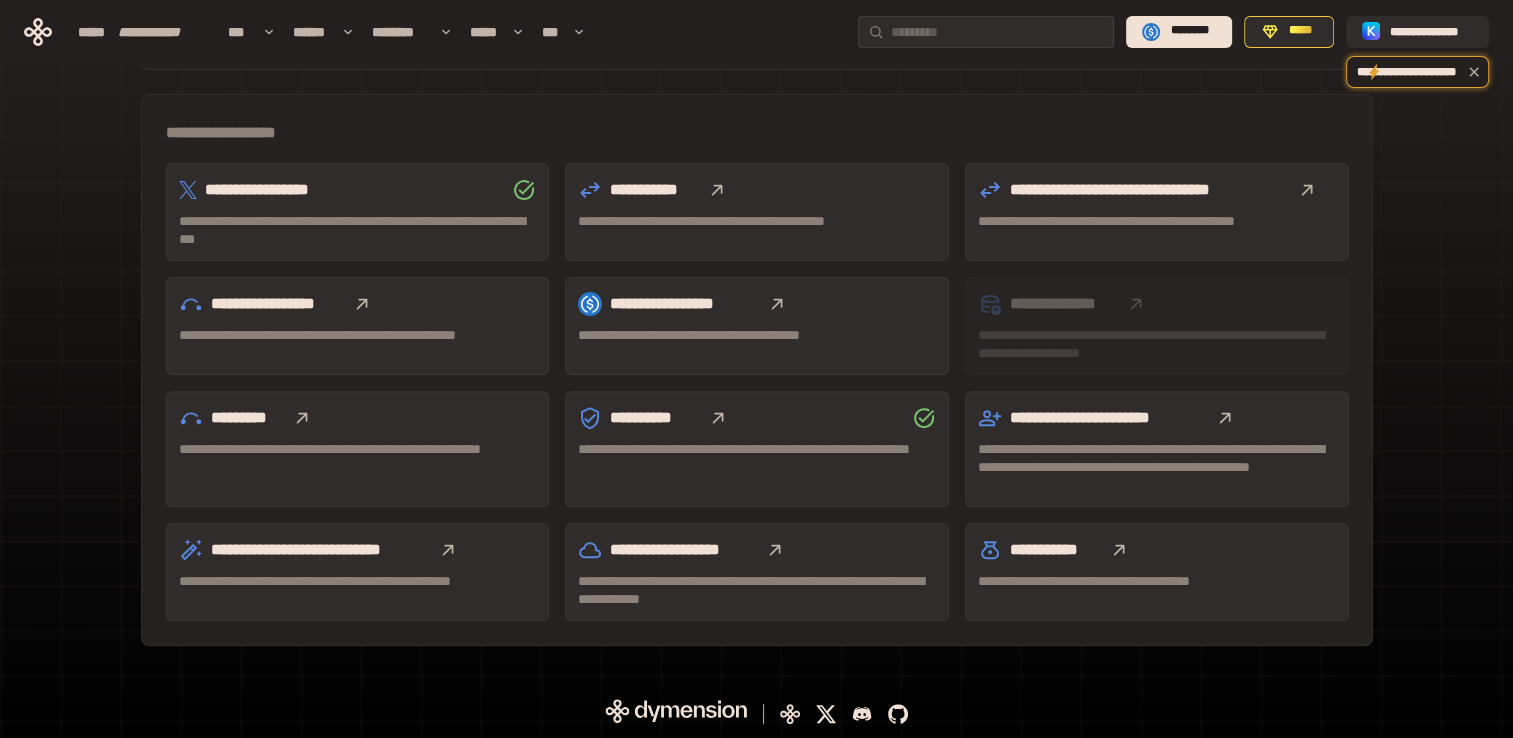 click 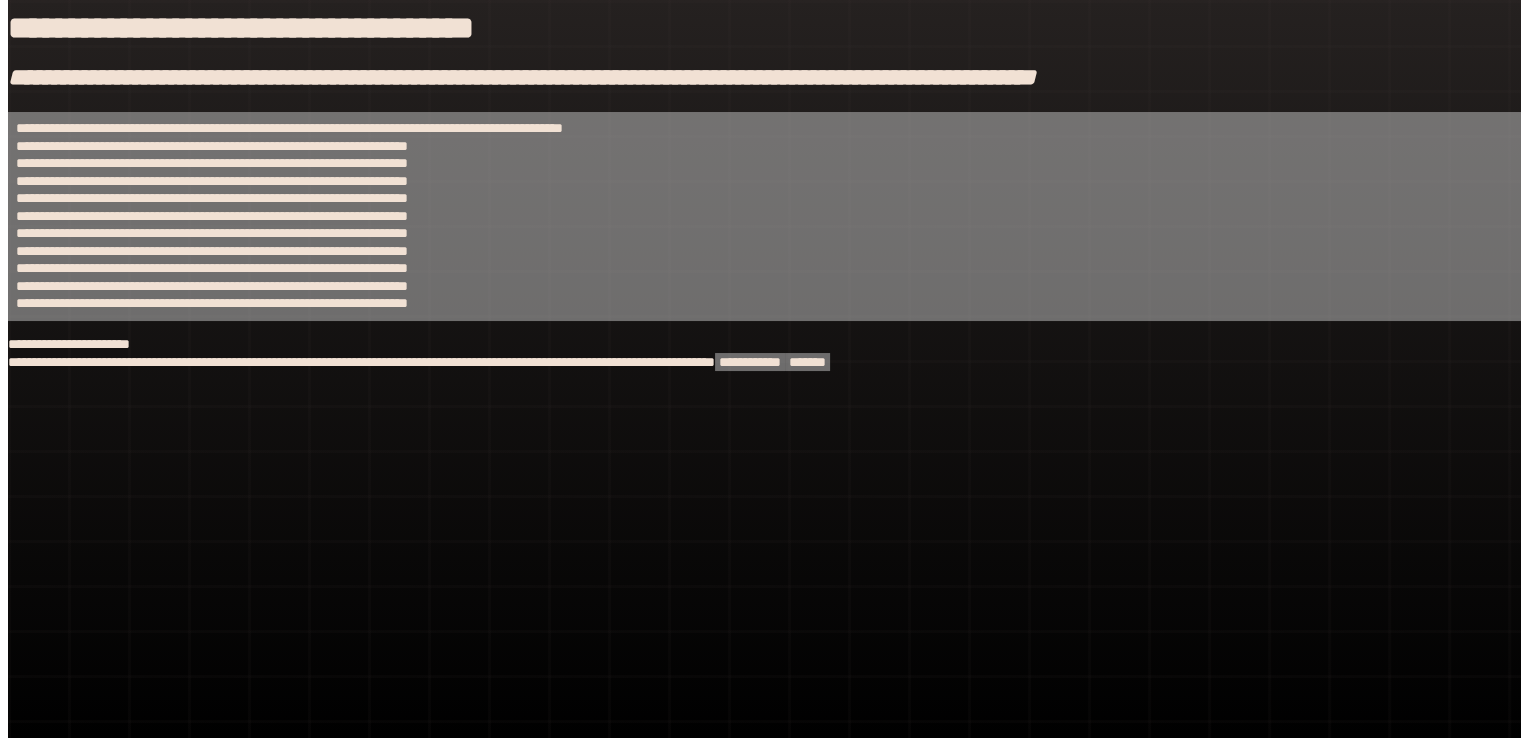 scroll, scrollTop: 0, scrollLeft: 0, axis: both 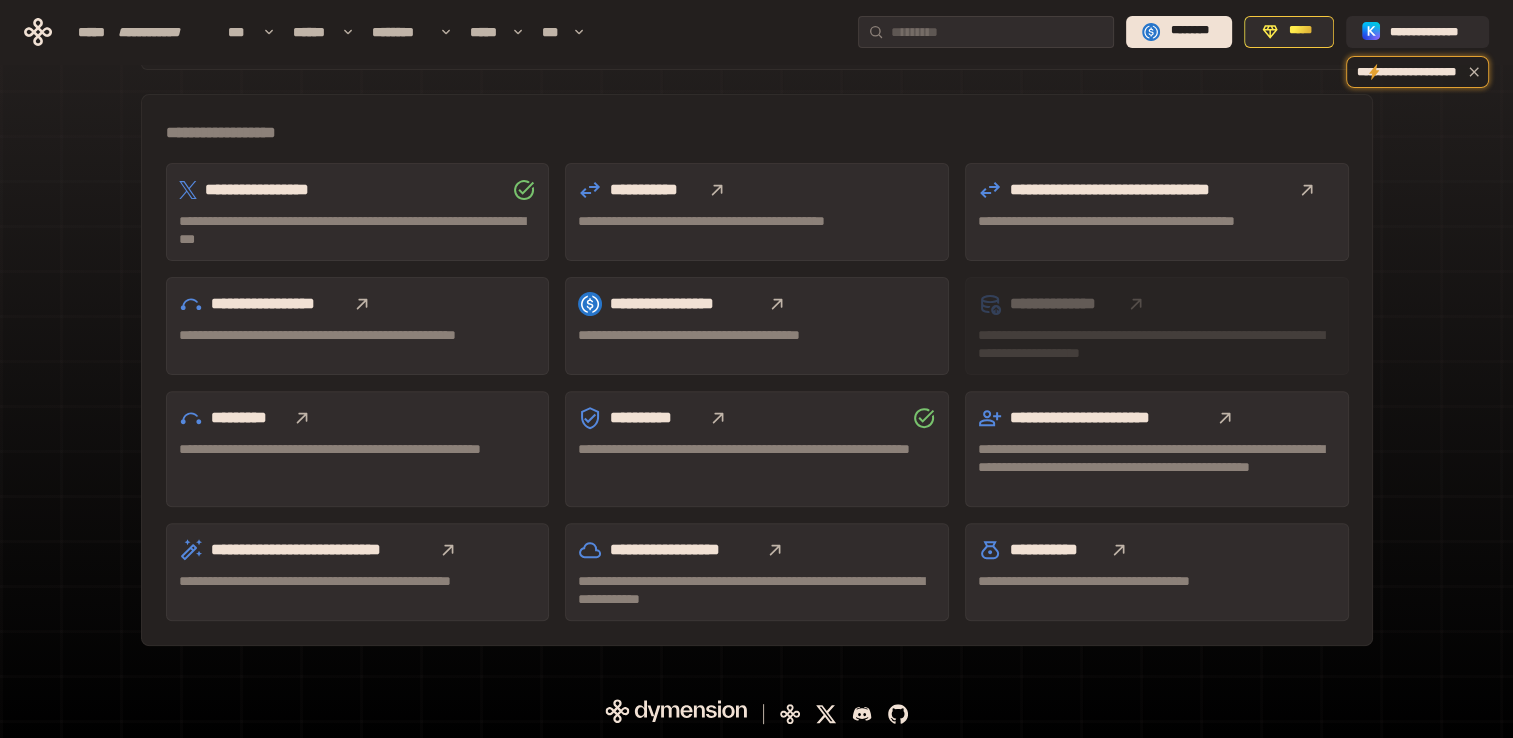 click at bounding box center [717, 190] 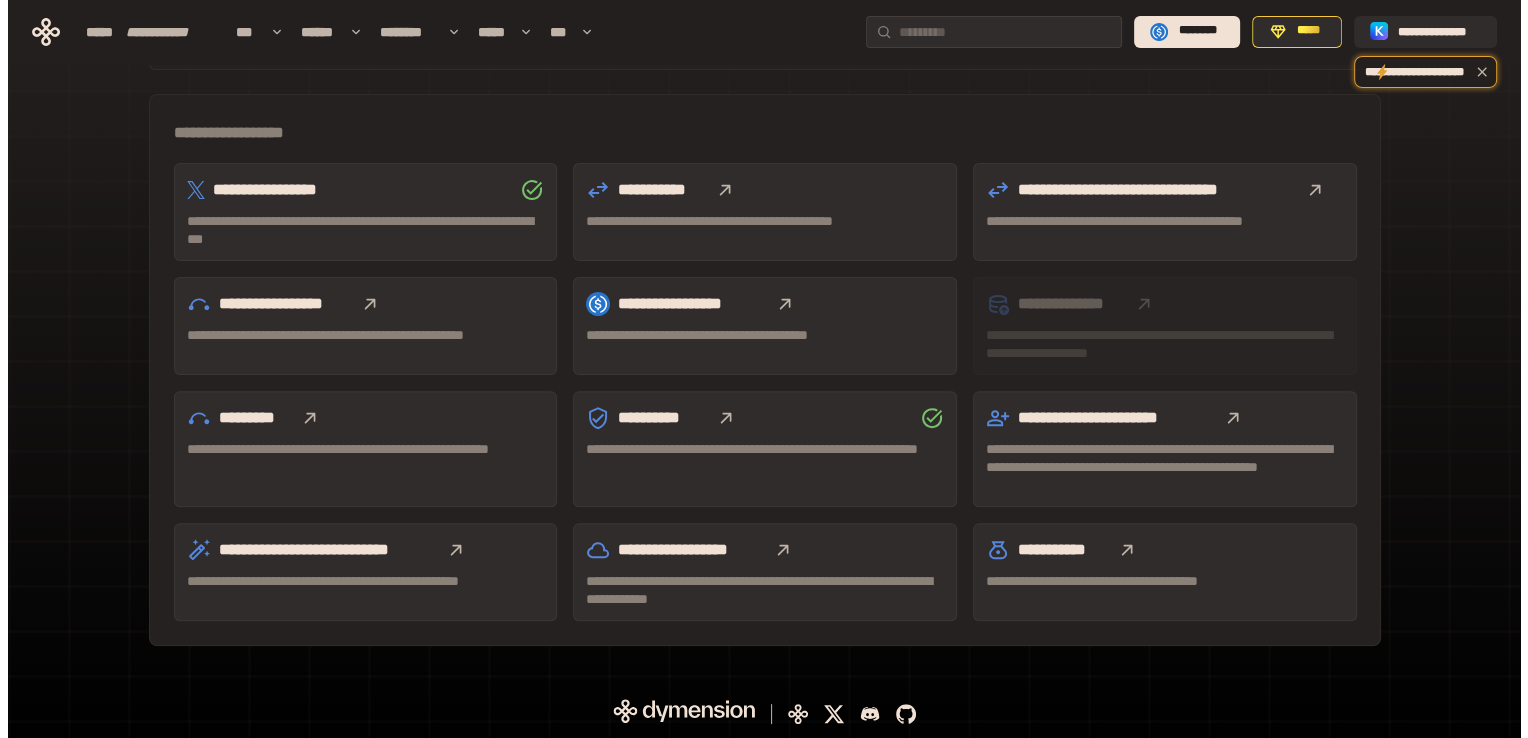scroll, scrollTop: 0, scrollLeft: 0, axis: both 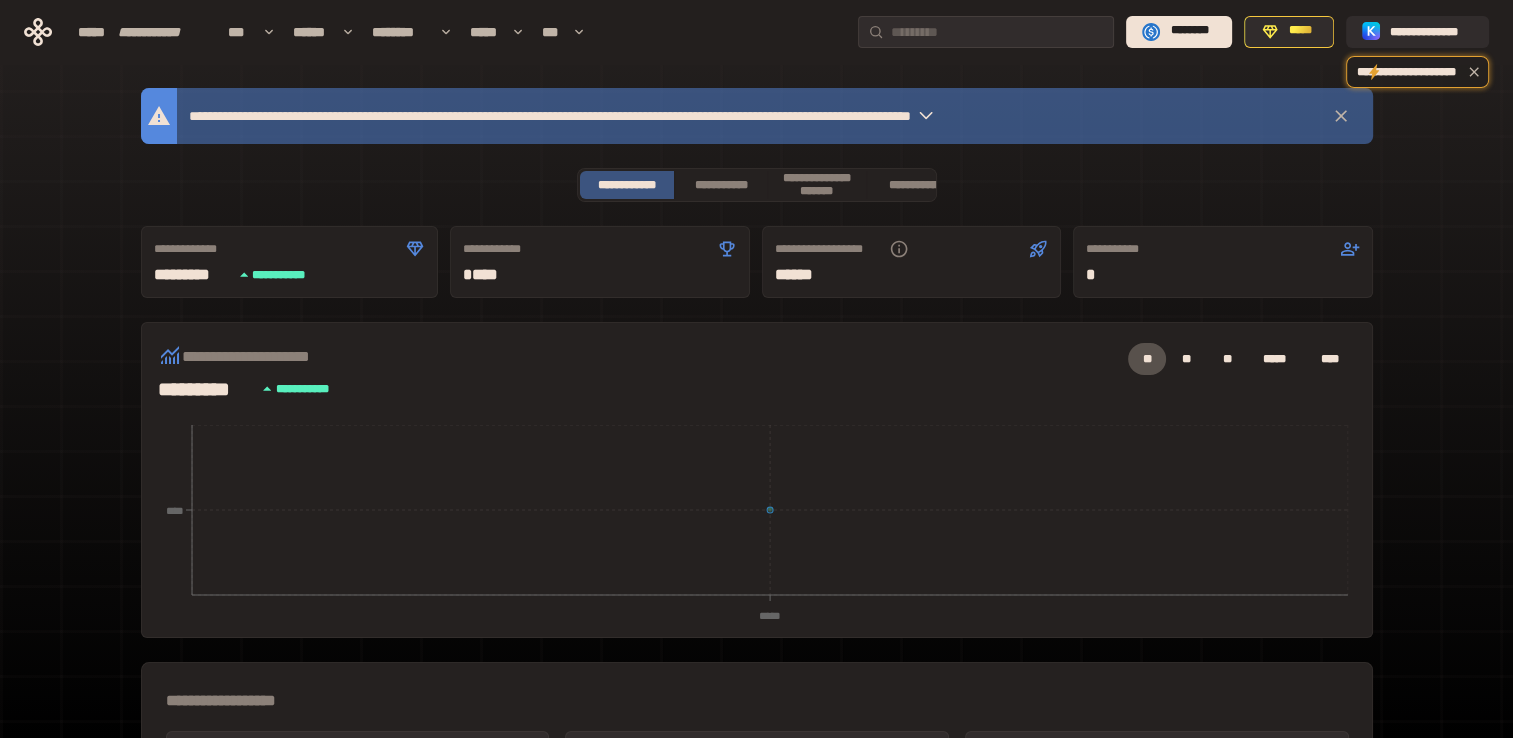 click on "**********" at bounding box center (550, 116) 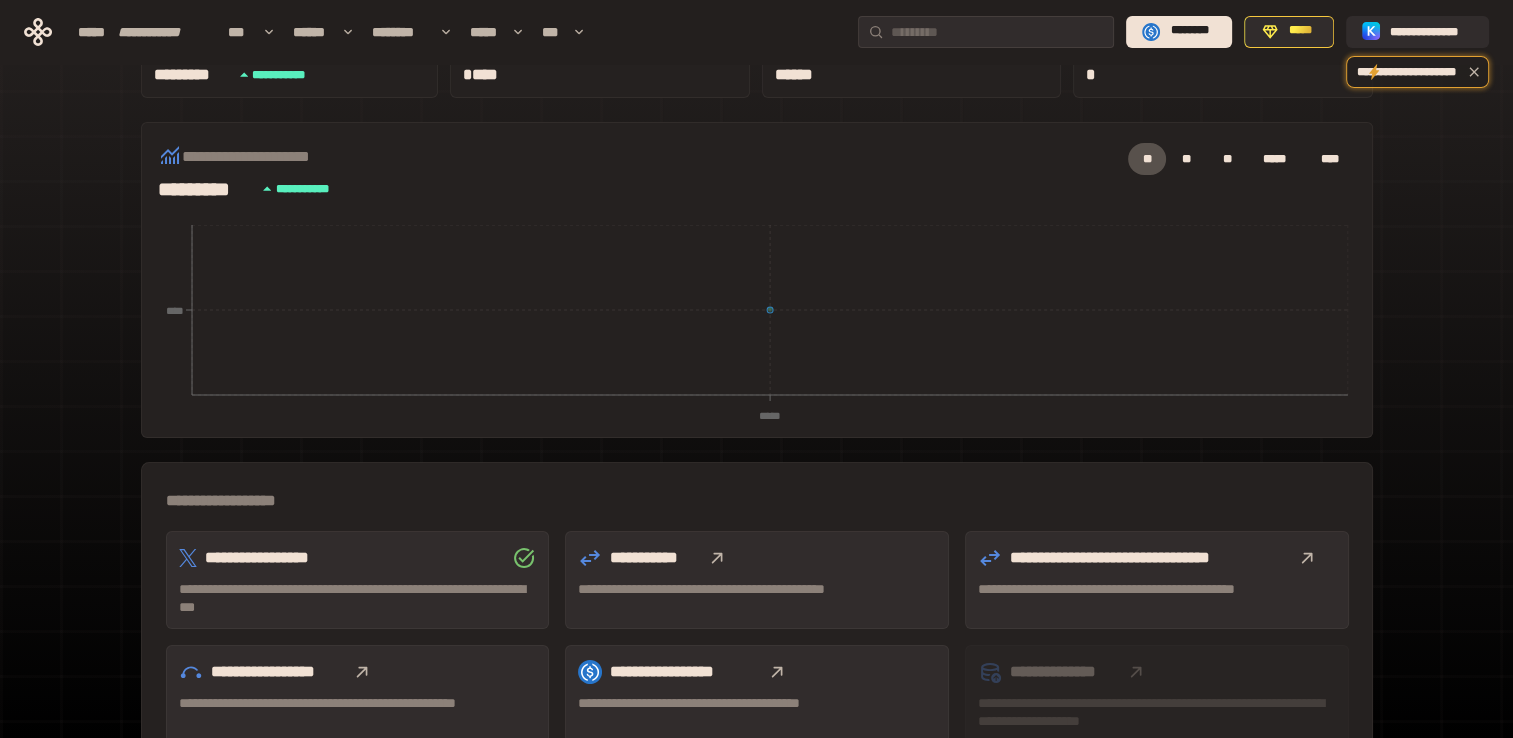 scroll, scrollTop: 500, scrollLeft: 0, axis: vertical 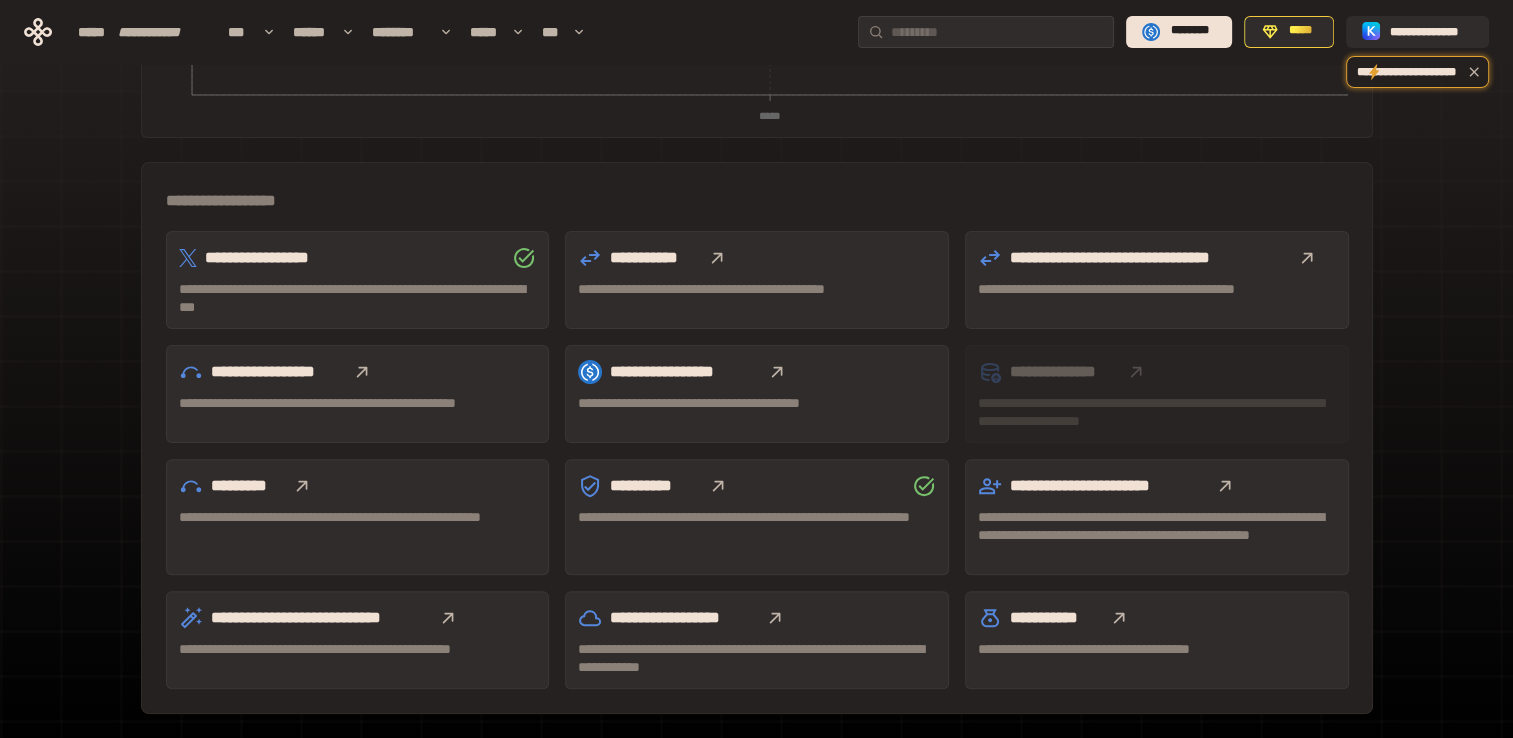 click on "**********" at bounding box center [656, 258] 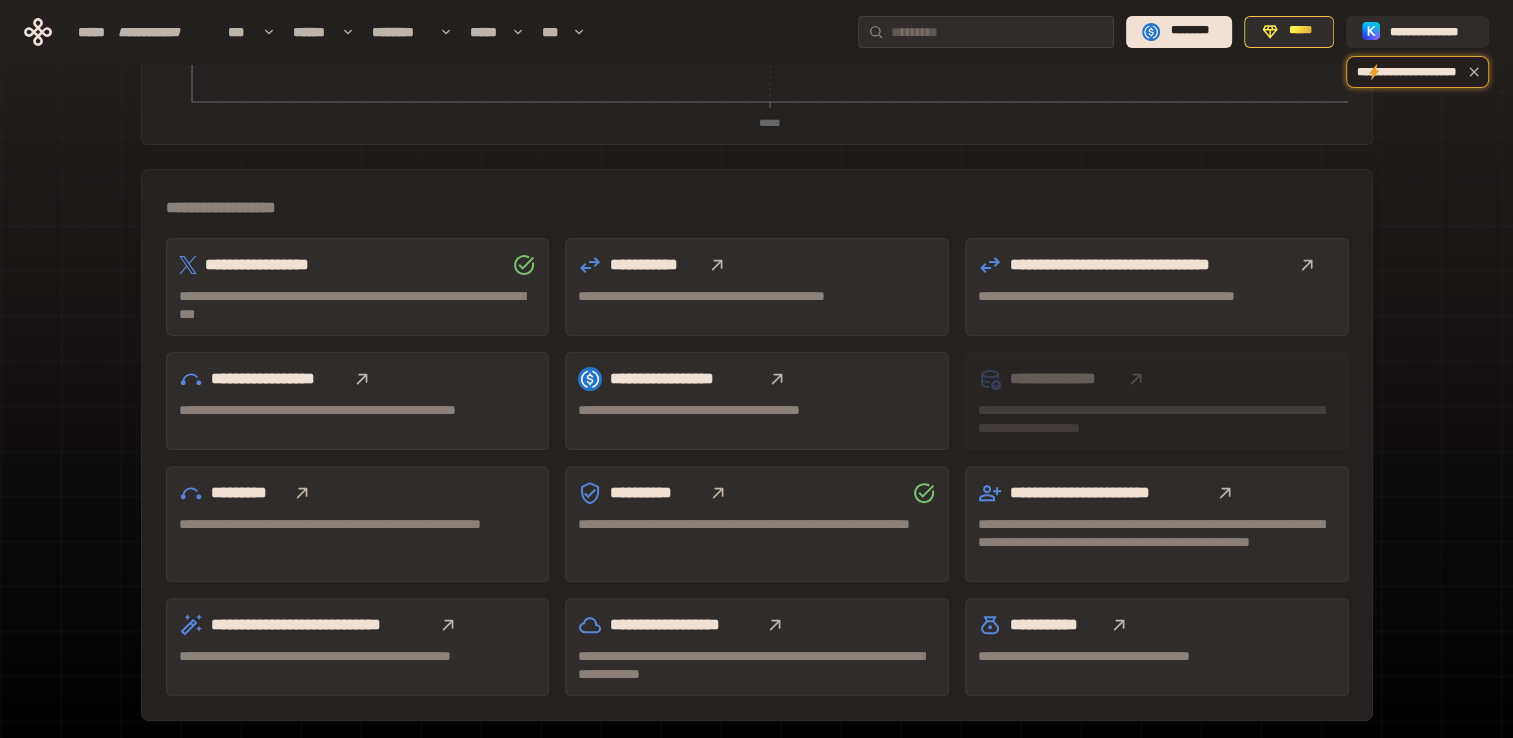scroll, scrollTop: 500, scrollLeft: 0, axis: vertical 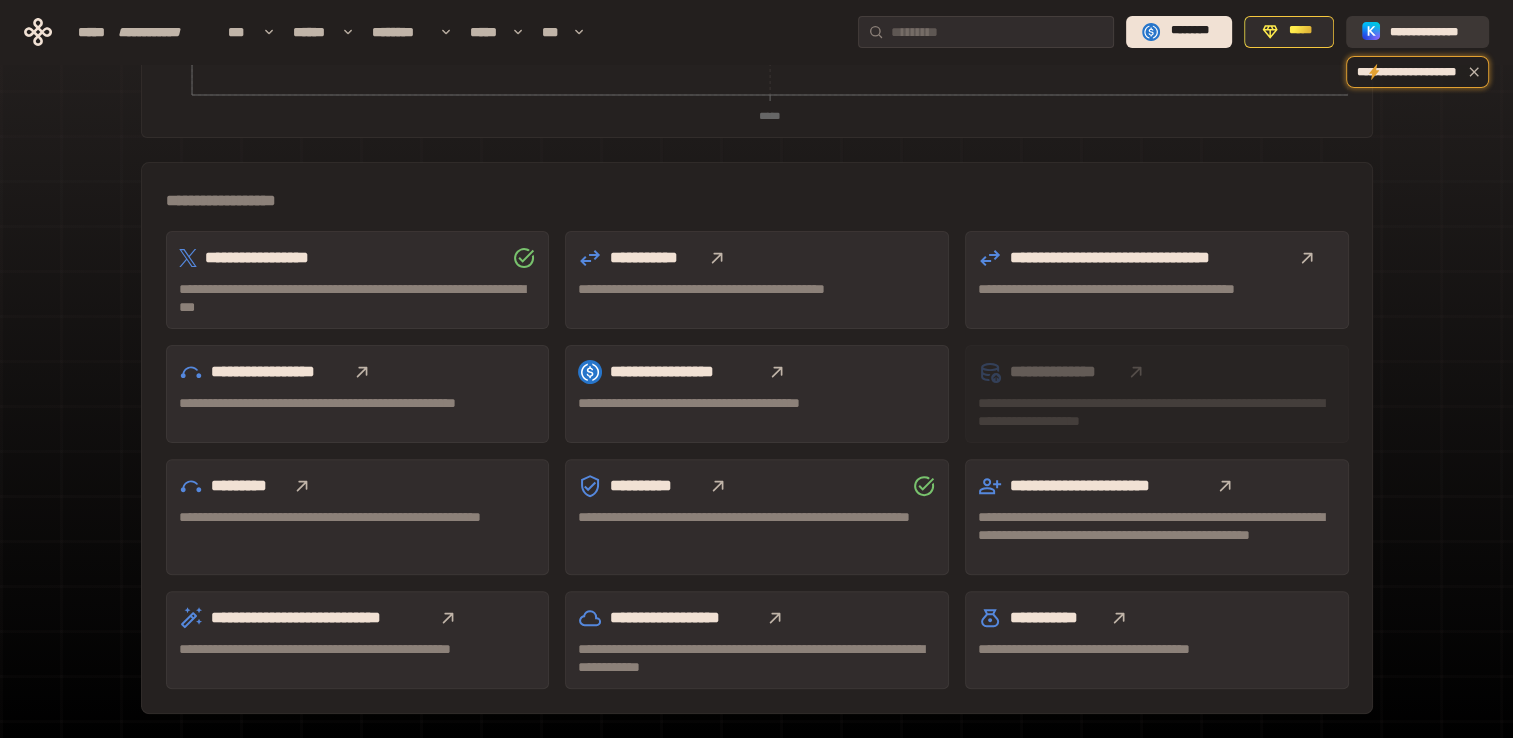 click on "**********" at bounding box center (1431, 31) 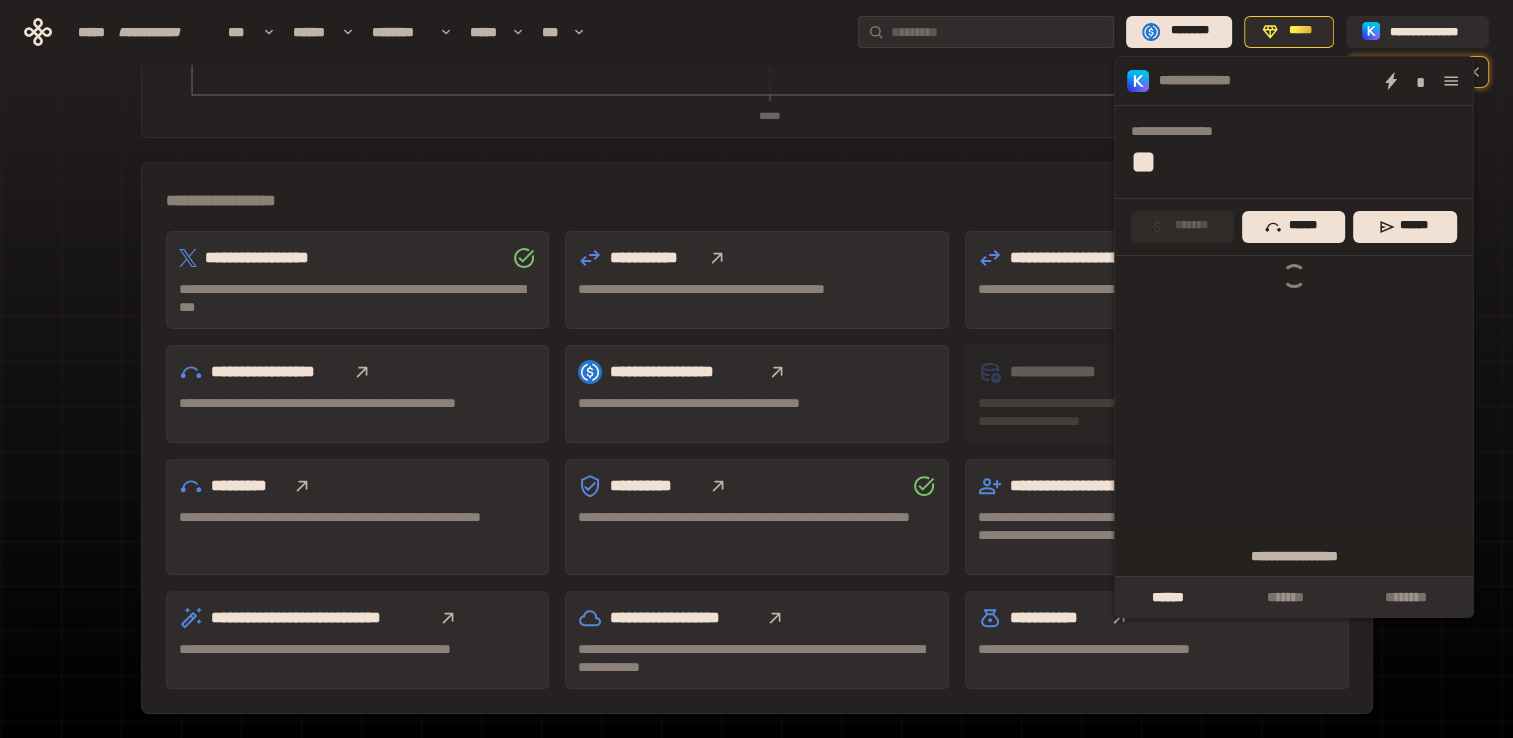 click 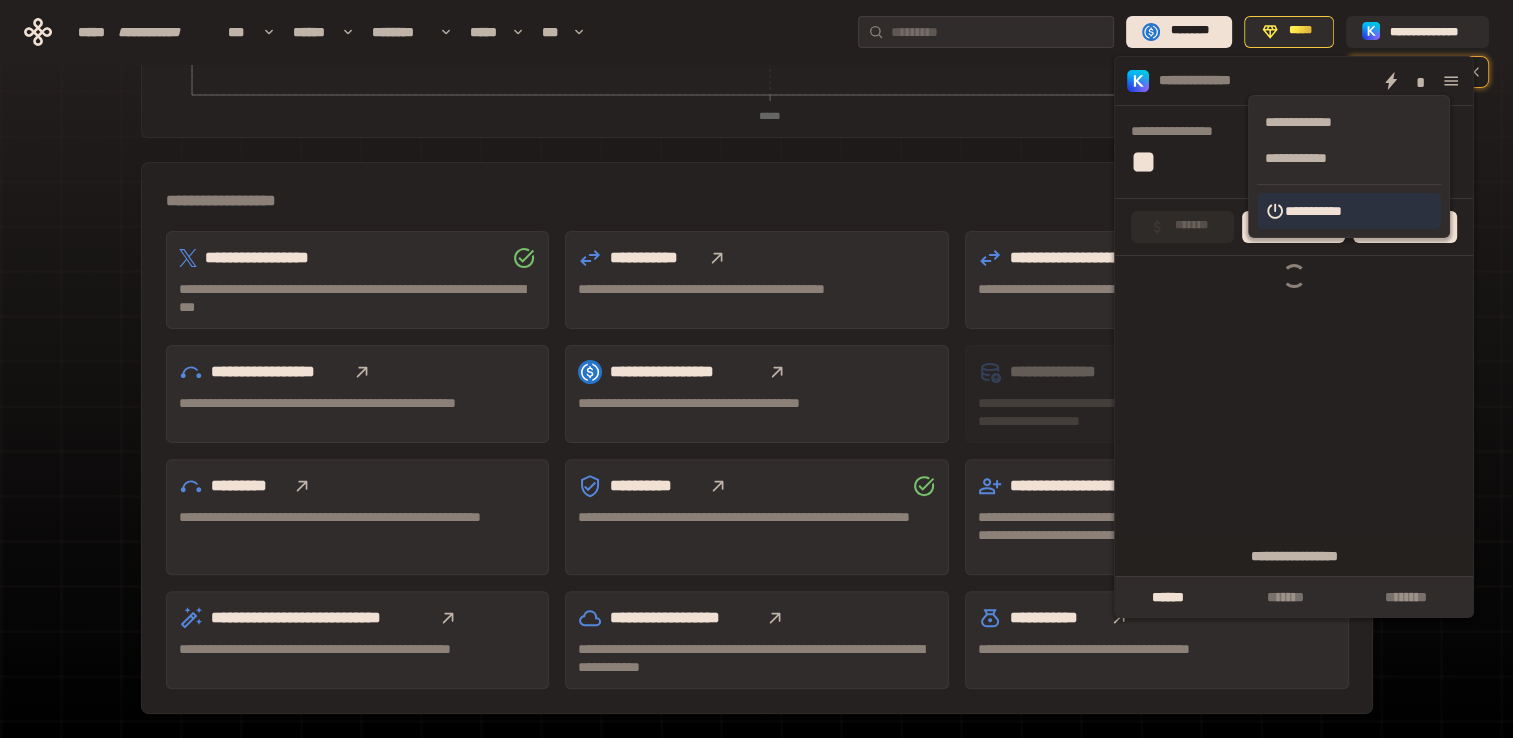 click on "**********" at bounding box center (1327, 211) 